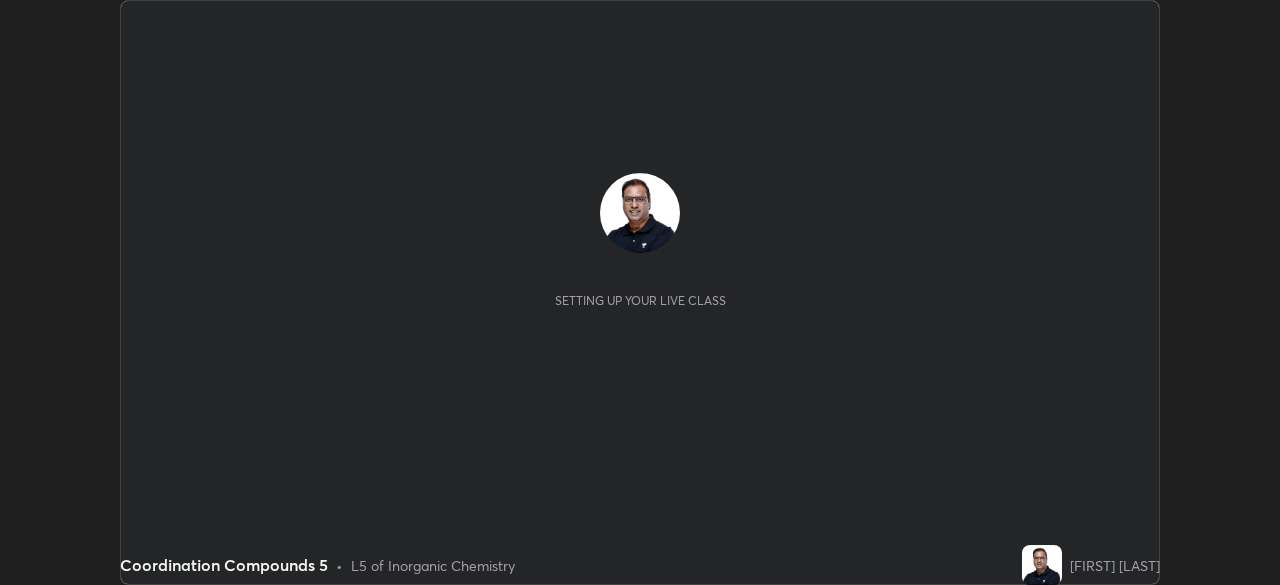 scroll, scrollTop: 0, scrollLeft: 0, axis: both 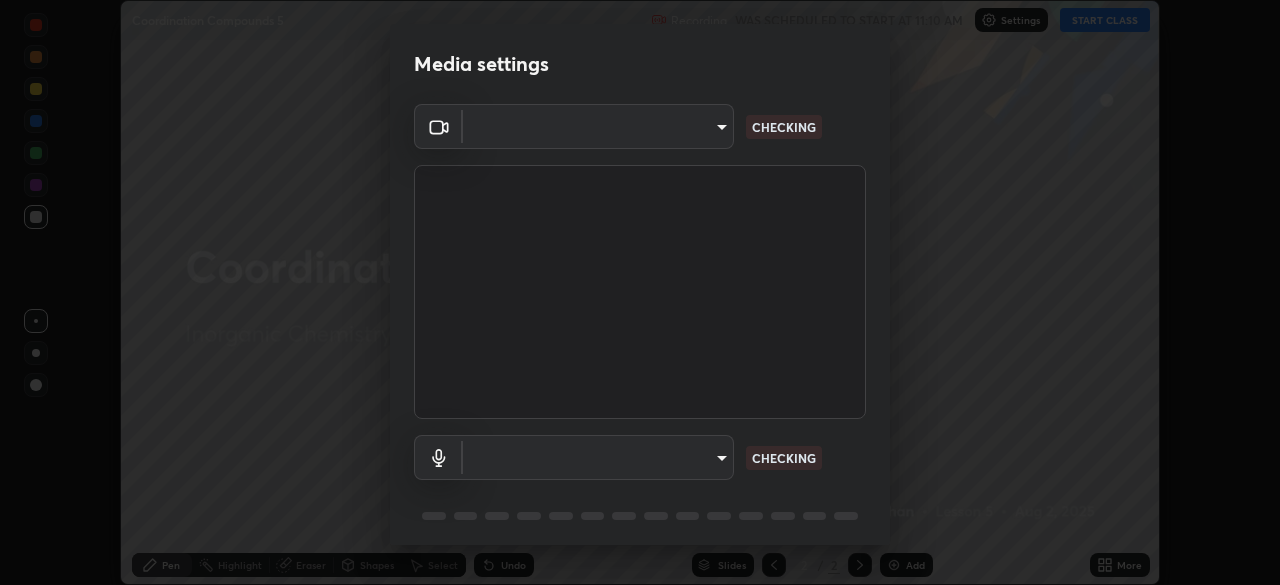 type on "683b9e622d2d25b5c57f9792f59a233711fb71fda5f9e247a72ff104aaa2f12c" 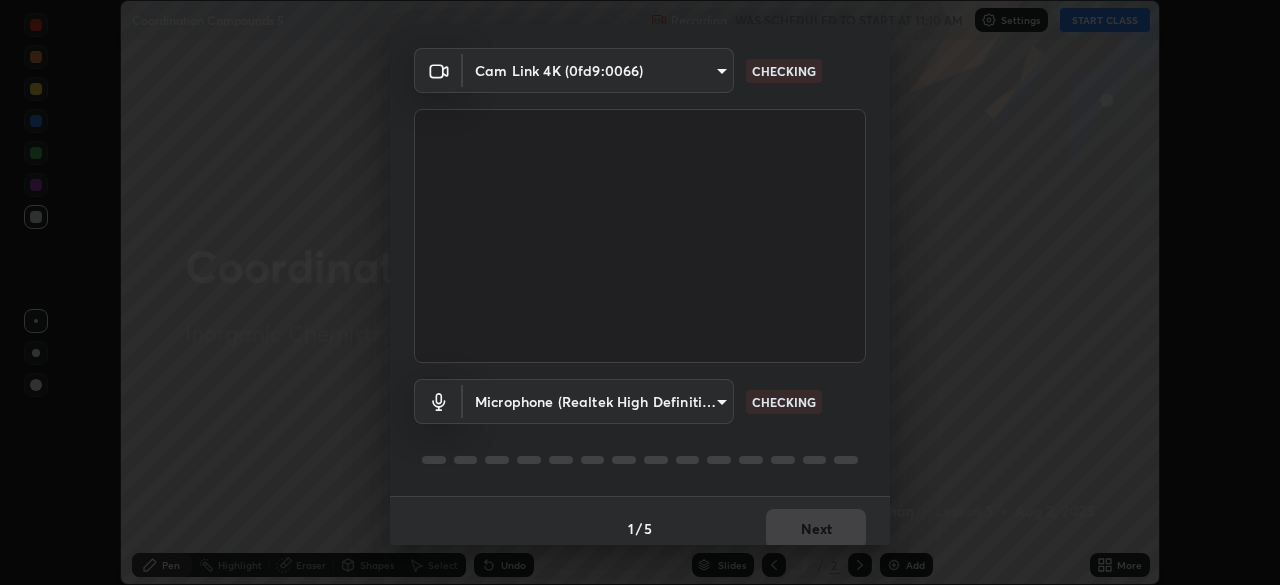scroll, scrollTop: 71, scrollLeft: 0, axis: vertical 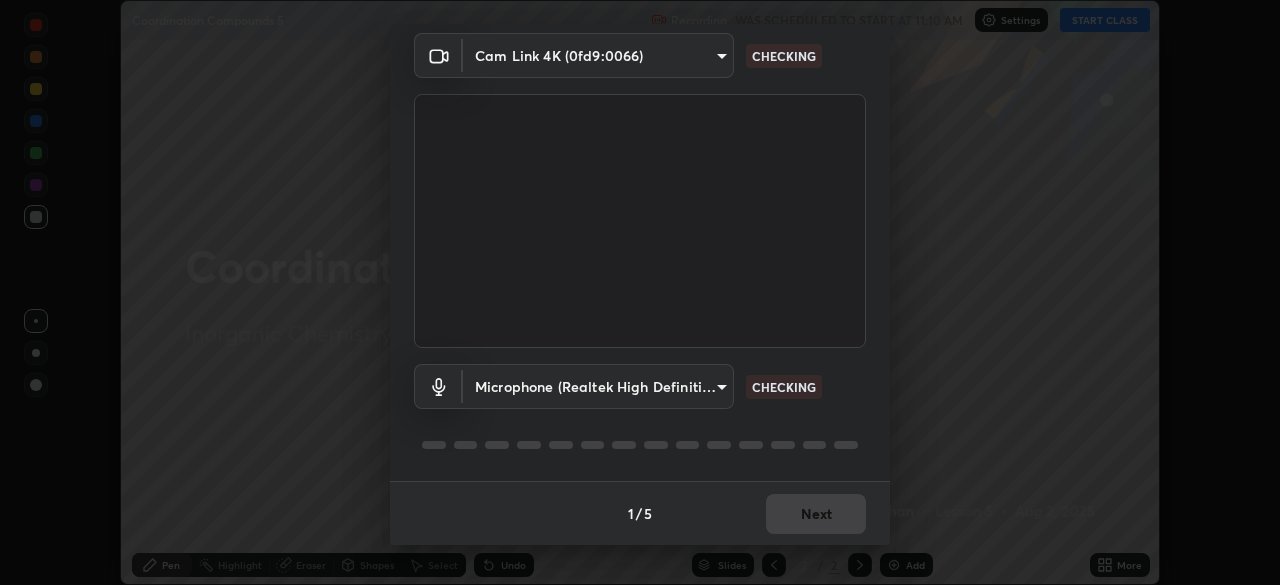 click on "Erase all Coordination Compounds 5 Recording WAS SCHEDULED TO START AT  11:10 AM Settings START CLASS Setting up your live class Coordination Compounds 5 • L5 of Inorganic Chemistry [FIRST] [LAST] Pen Highlight Eraser Shapes Select Undo Slides 2 / 2 Add More No doubts shared Encourage your learners to ask a doubt for better clarity Report an issue Reason for reporting Buffering Chat not working Audio - Video sync issue Educator video quality low ​ Attach an image Report Media settings Cam Link 4K (0fd9:0066) [HASH] CHECKING Microphone (Realtek High Definition Audio) [HASH] CHECKING 1 / 5 Next" at bounding box center [640, 292] 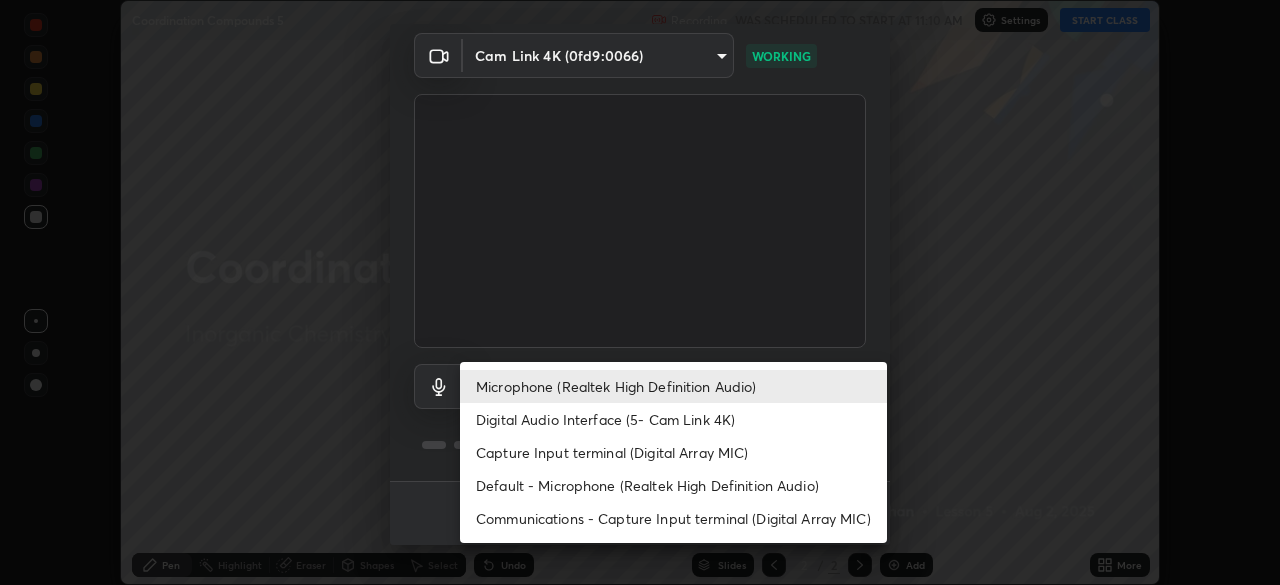click on "Microphone (Realtek High Definition Audio)" at bounding box center (673, 386) 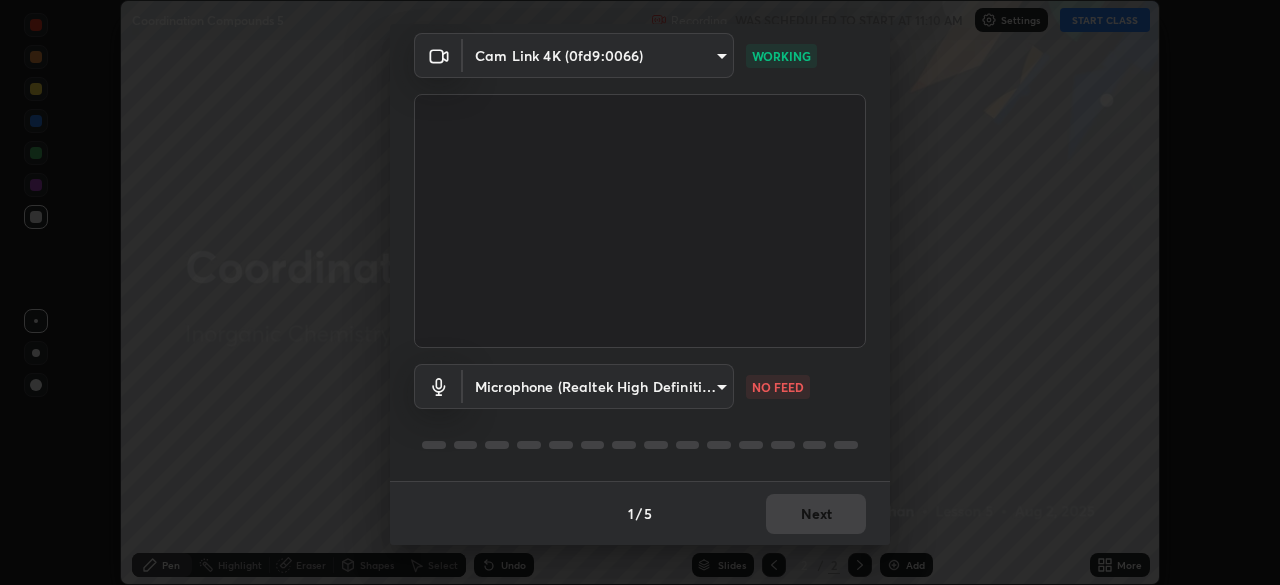 click on "Erase all Coordination Compounds 5 Recording WAS SCHEDULED TO START AT  11:10 AM Settings START CLASS Setting up your live class Coordination Compounds 5 • L5 of Inorganic Chemistry [FIRST] [LAST] Pen Highlight Eraser Shapes Select Undo Slides 2 / 2 Add More No doubts shared Encourage your learners to ask a doubt for better clarity Report an issue Reason for reporting Buffering Chat not working Audio - Video sync issue Educator video quality low ​ Attach an image Report Media settings Cam Link 4K (0fd9:0066) [HASH] WORKING Microphone (Realtek High Definition Audio) [HASH] NO FEED 1 / 5 Next" at bounding box center (640, 292) 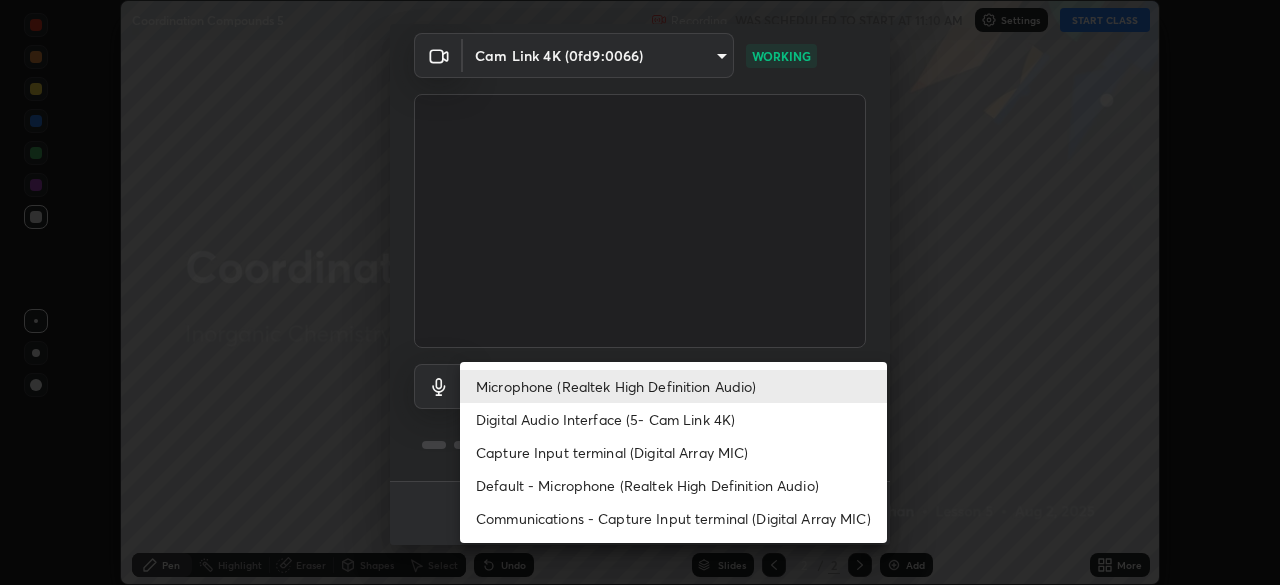 click at bounding box center (640, 292) 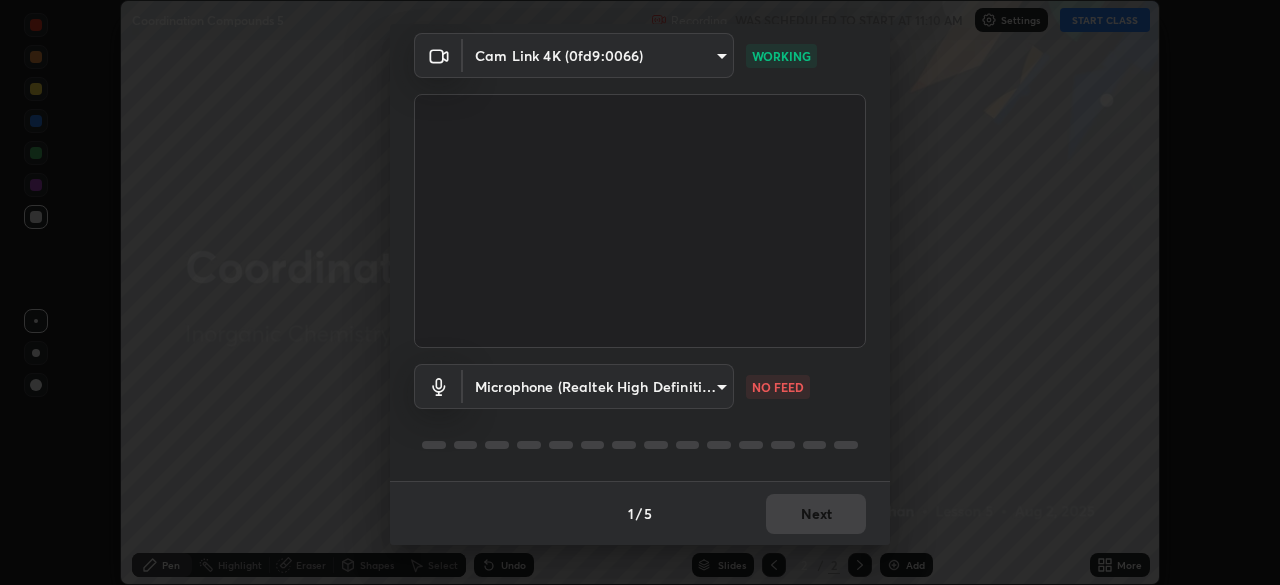 click on "Erase all Coordination Compounds 5 Recording WAS SCHEDULED TO START AT  11:10 AM Settings START CLASS Setting up your live class Coordination Compounds 5 • L5 of Inorganic Chemistry [FIRST] [LAST] Pen Highlight Eraser Shapes Select Undo Slides 2 / 2 Add More No doubts shared Encourage your learners to ask a doubt for better clarity Report an issue Reason for reporting Buffering Chat not working Audio - Video sync issue Educator video quality low ​ Attach an image Report Media settings Cam Link 4K (0fd9:0066) [HASH] WORKING Microphone (Realtek High Definition Audio) [HASH] NO FEED 1 / 5 Next" at bounding box center [640, 292] 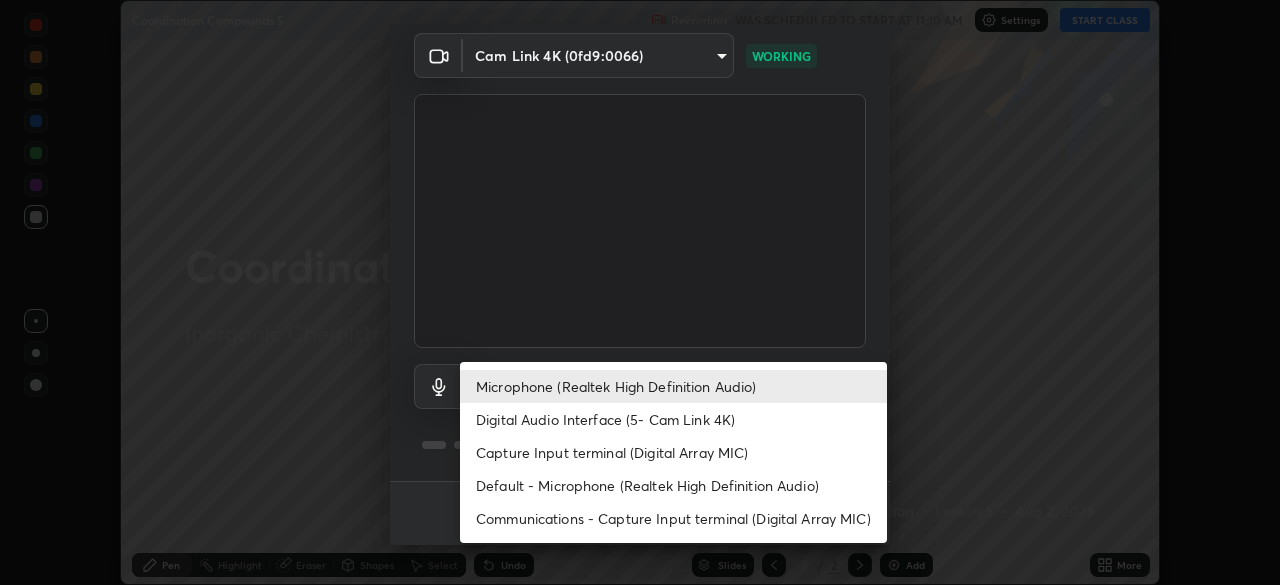 click on "Capture Input terminal (Digital Array MIC)" at bounding box center (673, 452) 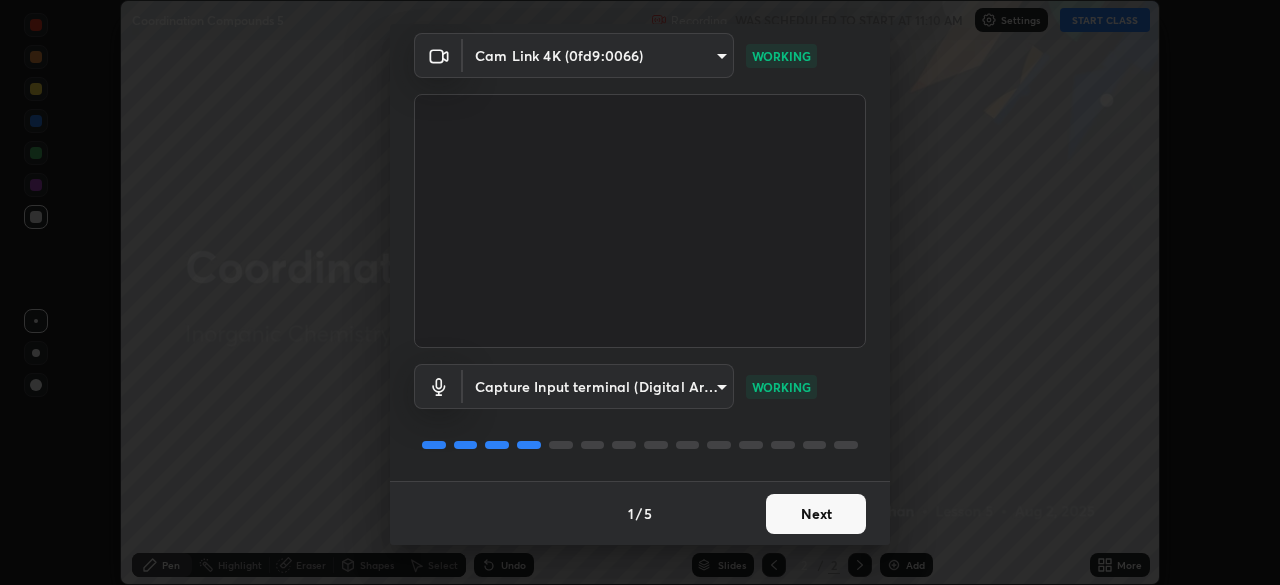 click on "Erase all Coordination Compounds 5 Recording WAS SCHEDULED TO START AT  11:10 AM Settings START CLASS Setting up your live class Coordination Compounds 5 • L5 of Inorganic Chemistry [FIRST] [LAST] Pen Highlight Eraser Shapes Select Undo Slides 2 / 2 Add More No doubts shared Encourage your learners to ask a doubt for better clarity Report an issue Reason for reporting Buffering Chat not working Audio - Video sync issue Educator video quality low ​ Attach an image Report Media settings Cam Link 4K (0fd9:0066) [HASH] WORKING Capture Input terminal (Digital Array MIC) [HASH] WORKING 1 / 5 Next" at bounding box center [640, 292] 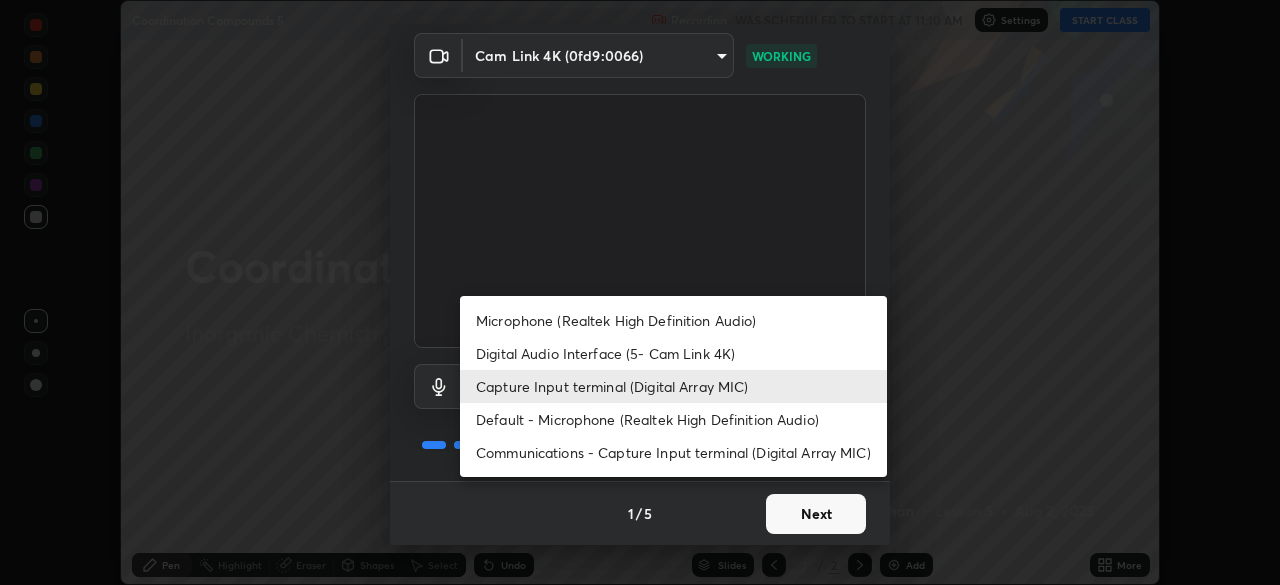 click on "Microphone (Realtek High Definition Audio)" at bounding box center (673, 320) 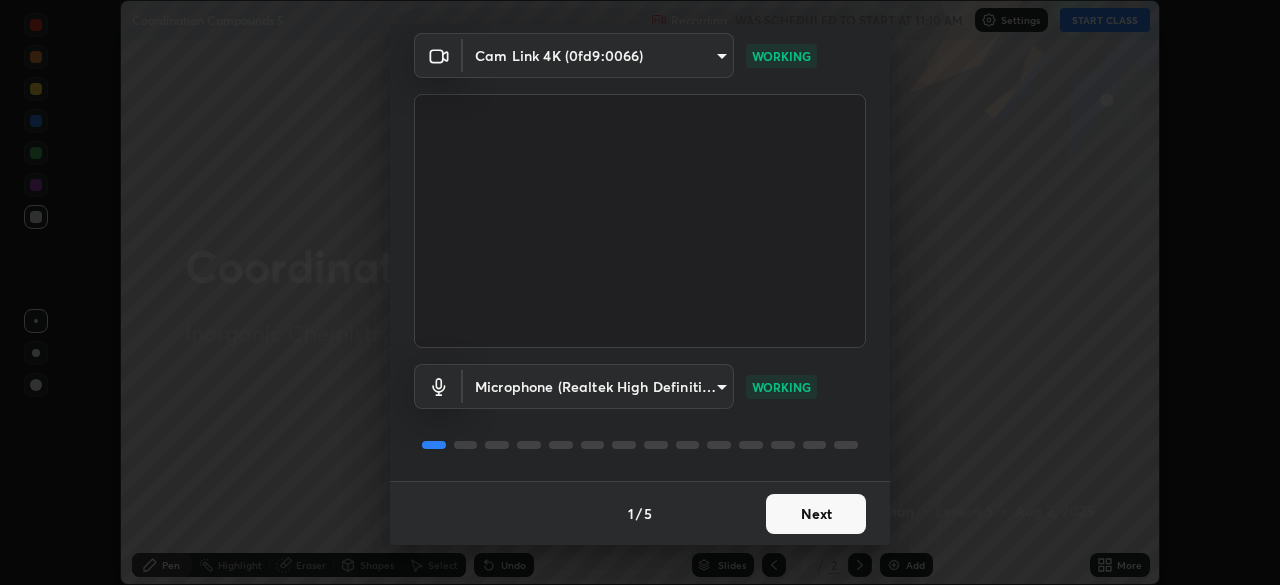 click on "Next" at bounding box center [816, 514] 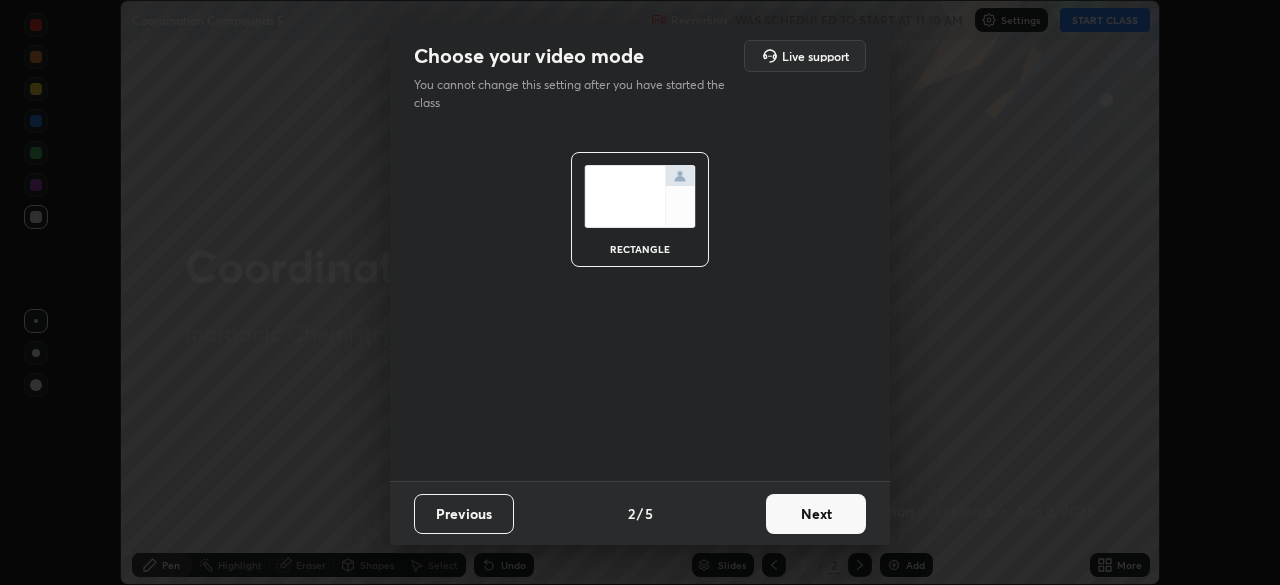 scroll, scrollTop: 0, scrollLeft: 0, axis: both 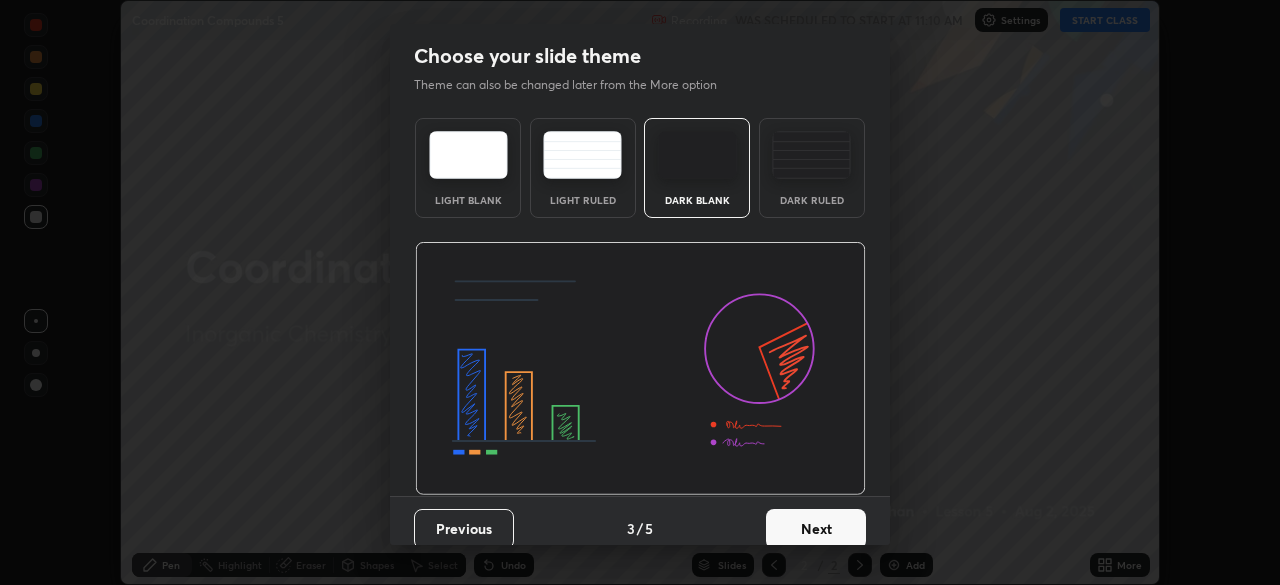 click on "Next" at bounding box center [816, 529] 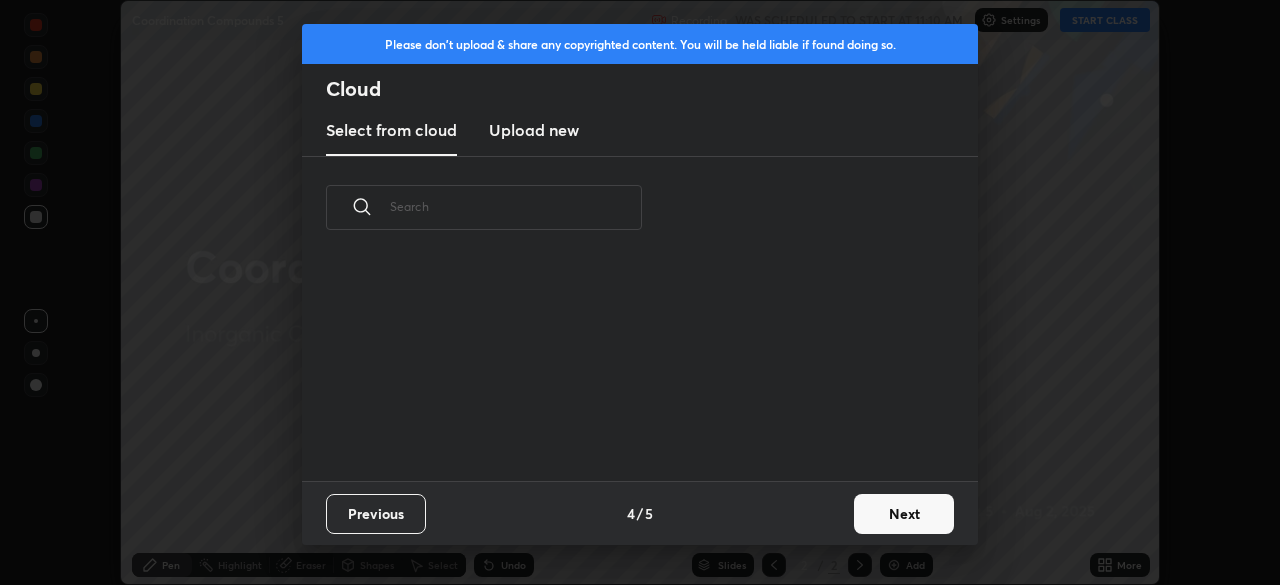 click on "Next" at bounding box center [904, 514] 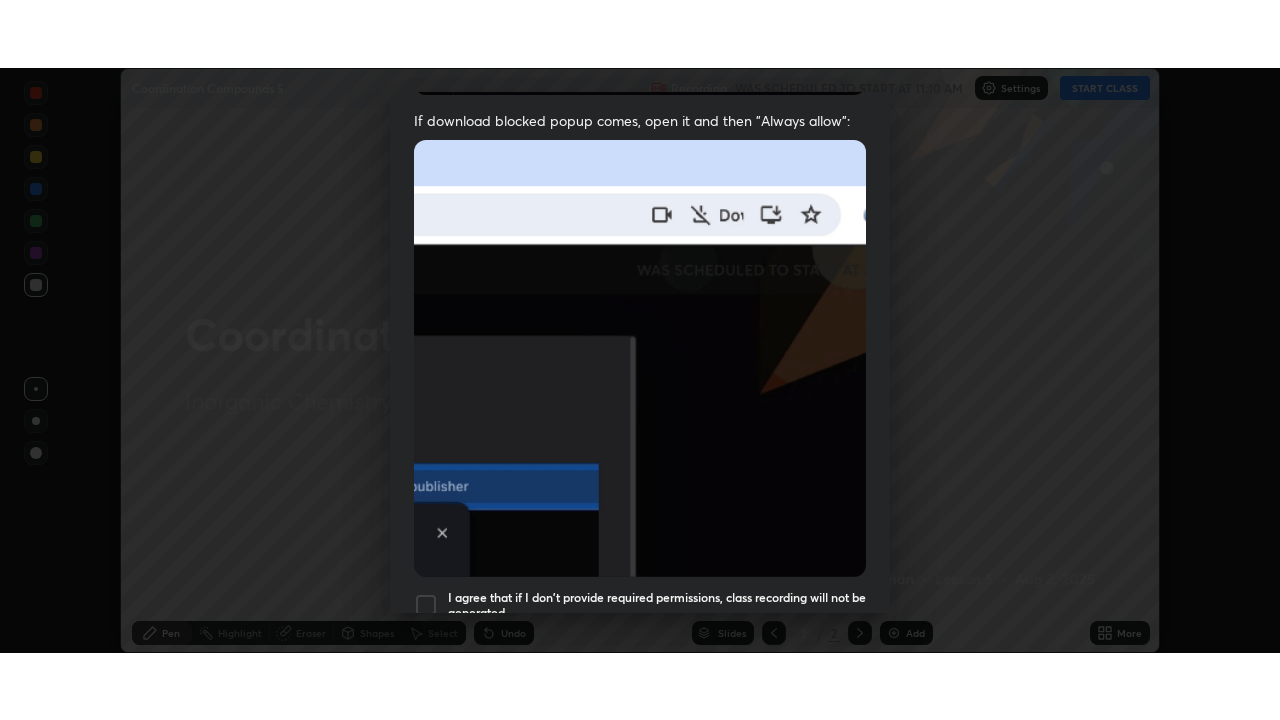 scroll, scrollTop: 479, scrollLeft: 0, axis: vertical 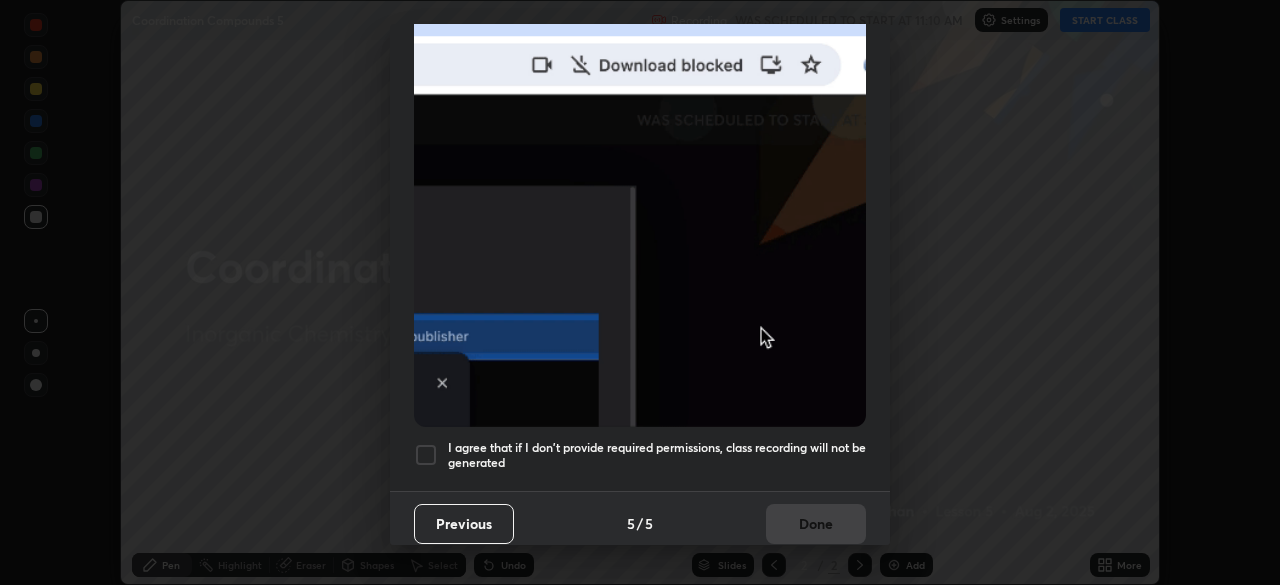 click at bounding box center (426, 455) 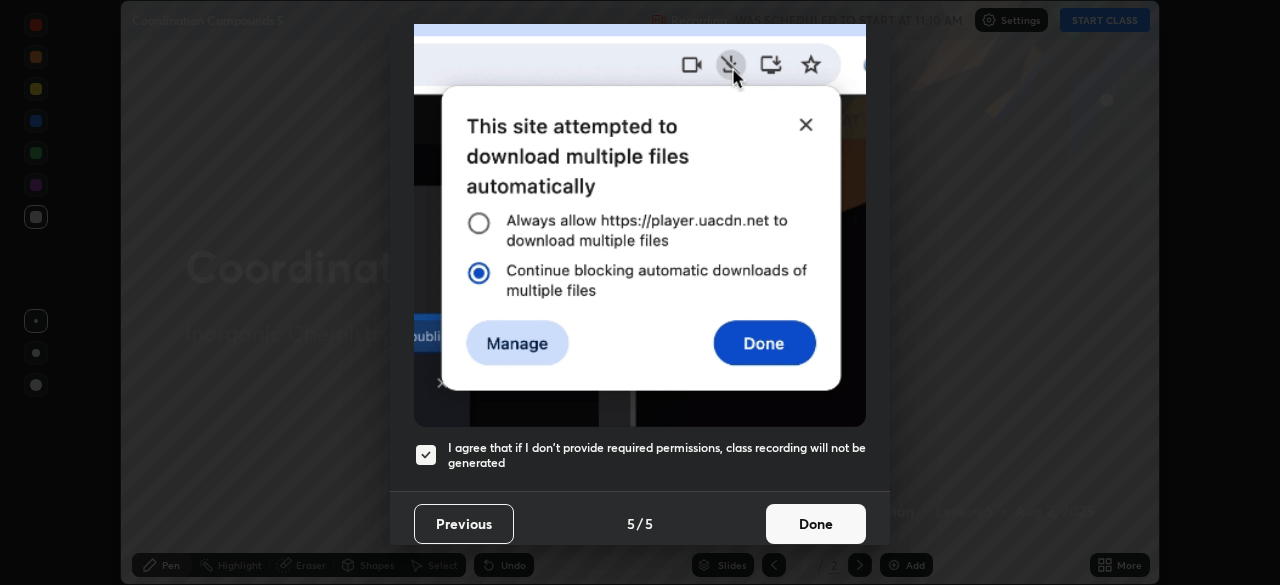 click on "Done" at bounding box center [816, 524] 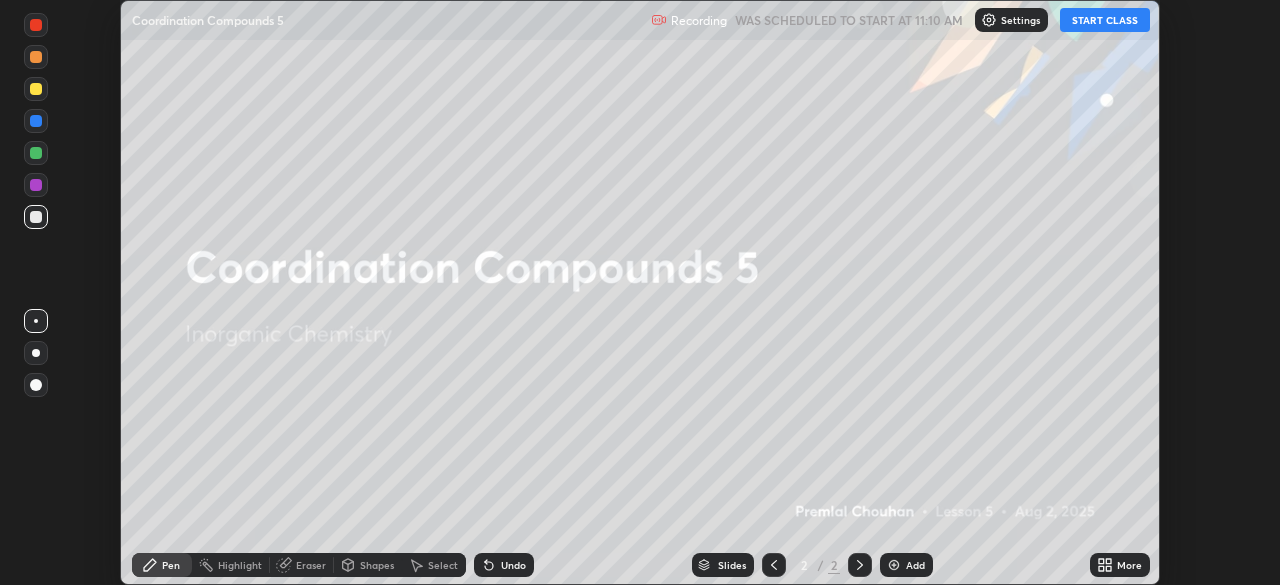 click on "START CLASS" at bounding box center [1105, 20] 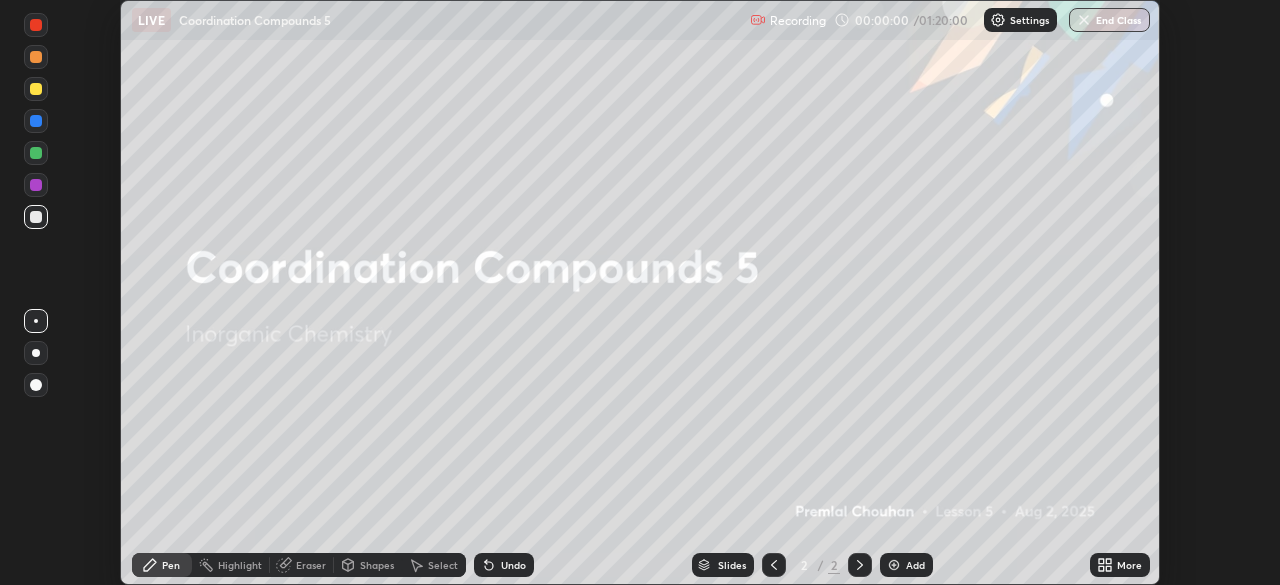 click 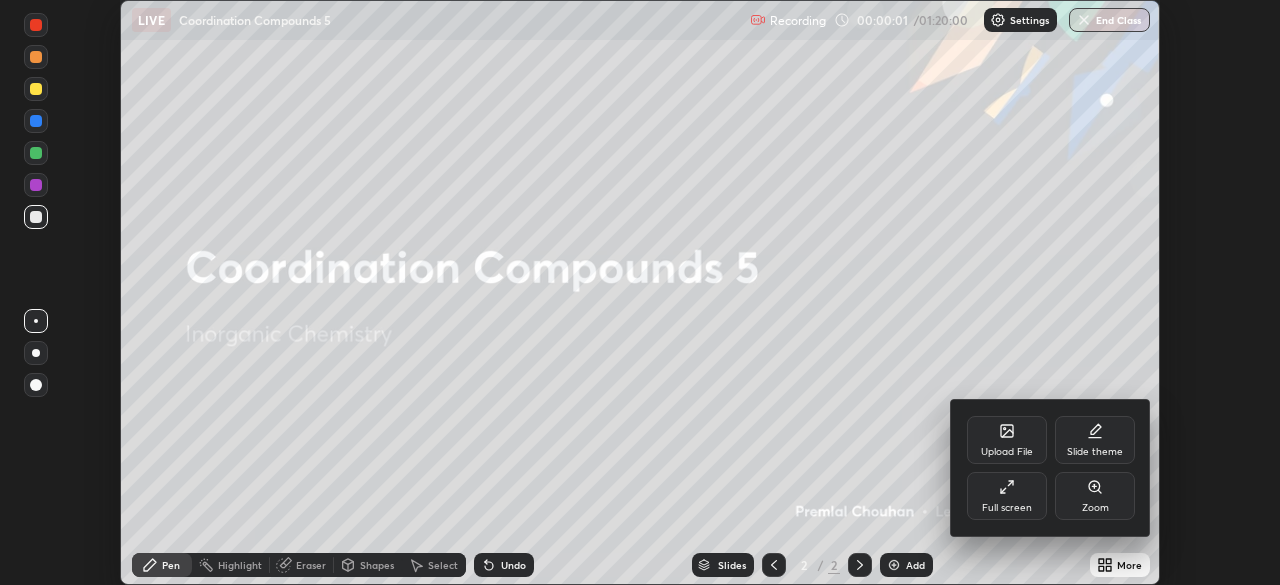 click 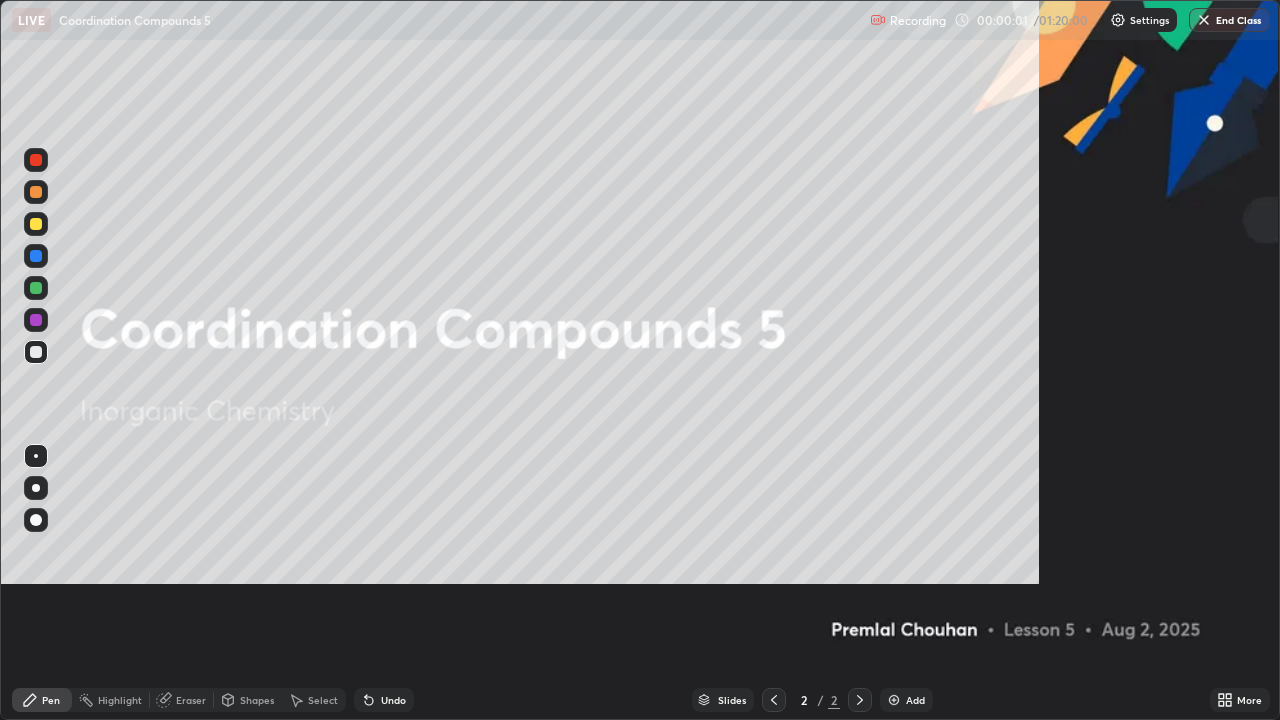 scroll, scrollTop: 99280, scrollLeft: 98720, axis: both 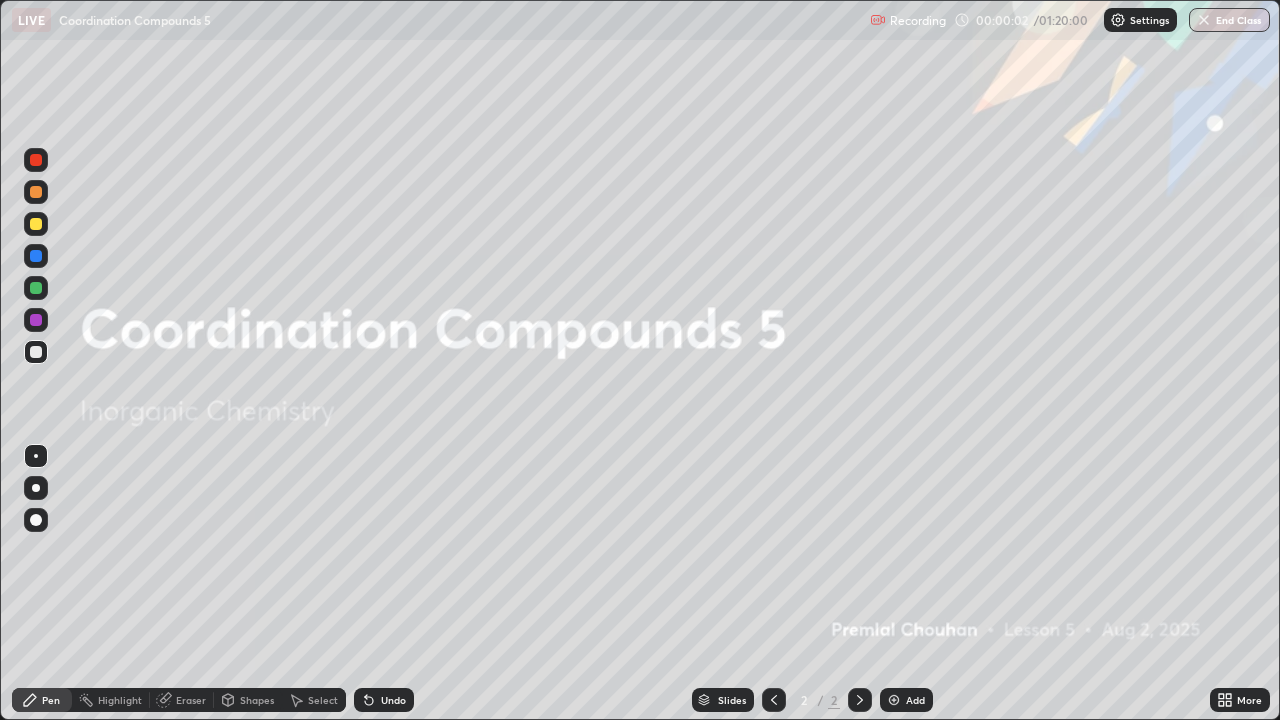 click at bounding box center [894, 700] 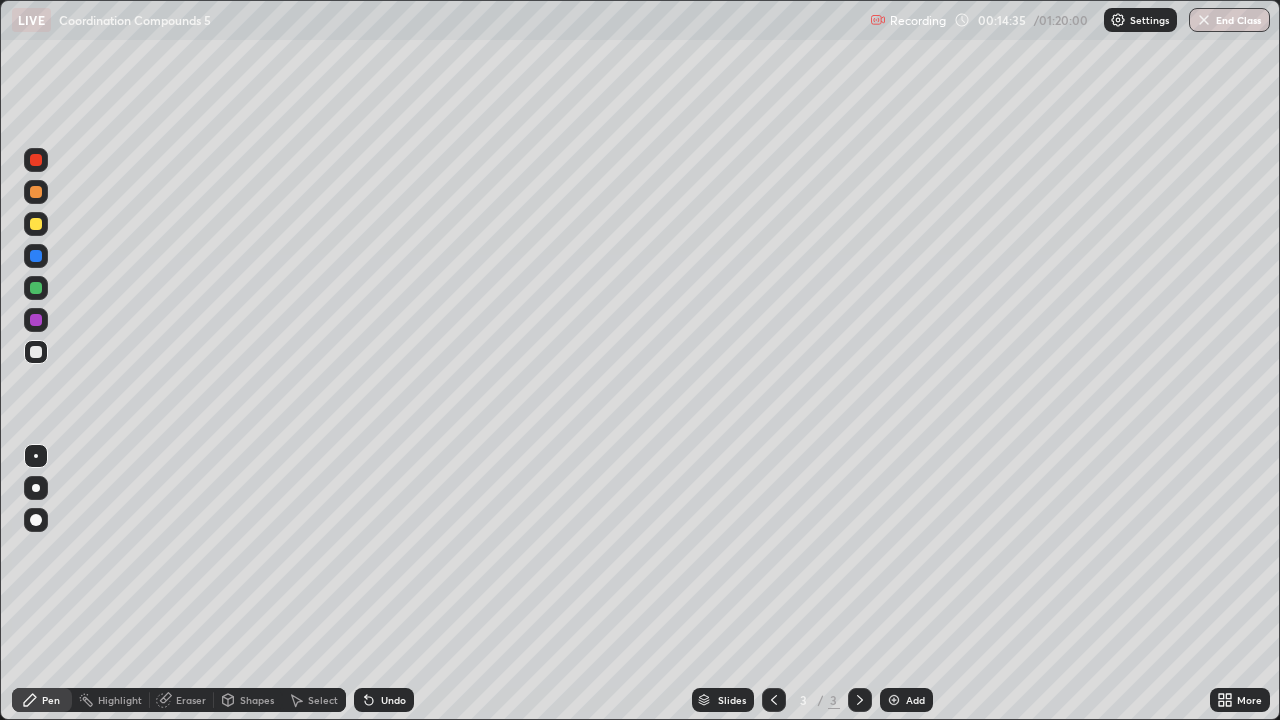 click at bounding box center [36, 224] 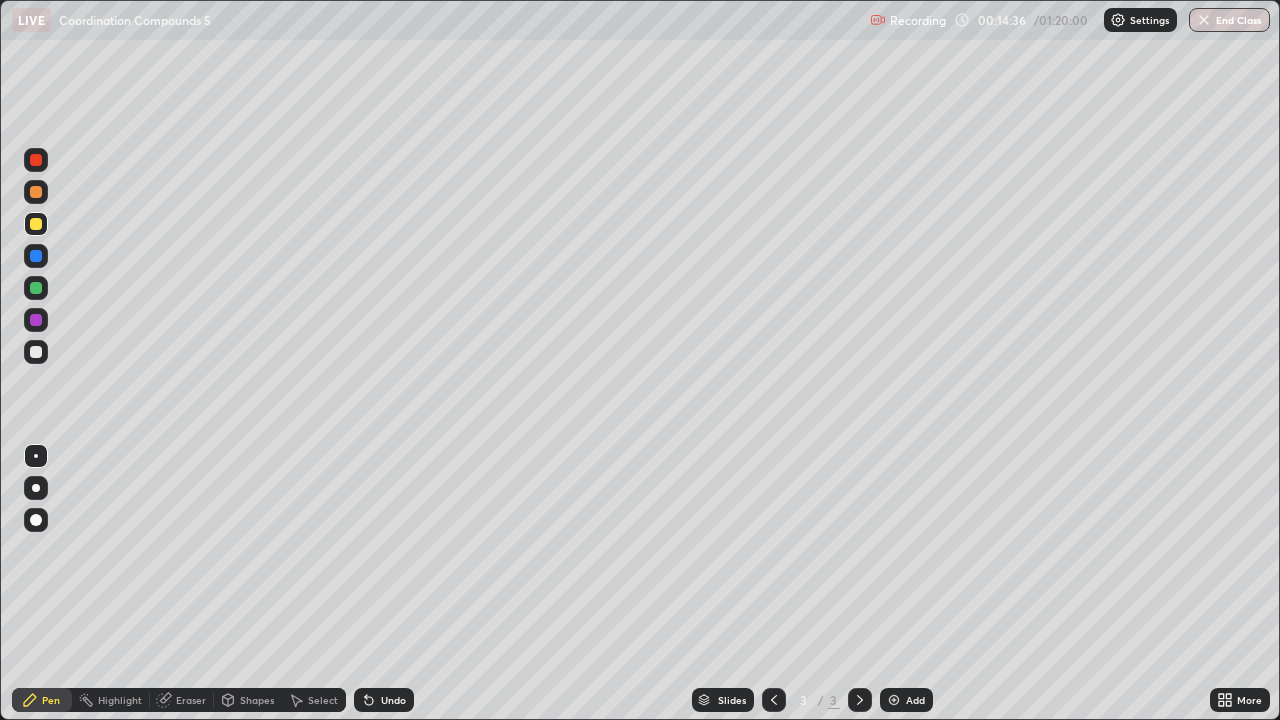 click at bounding box center (36, 224) 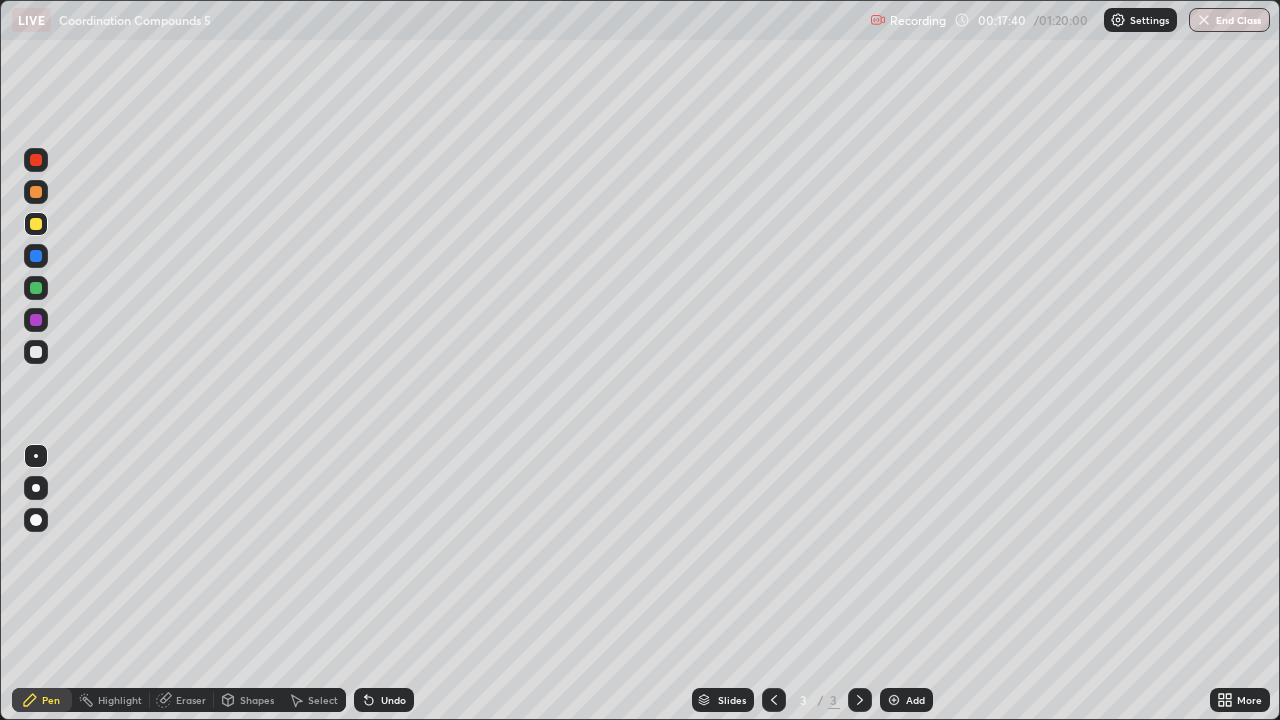 click on "Eraser" at bounding box center [182, 700] 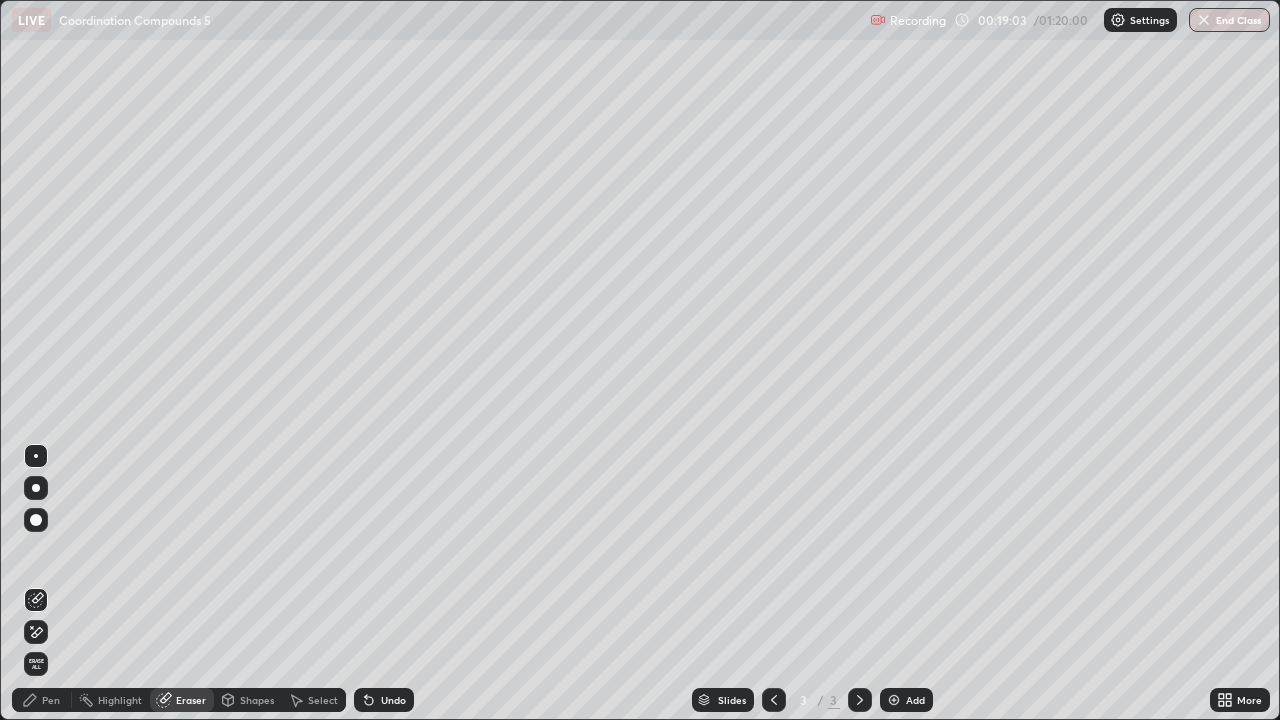 click on "Pen" at bounding box center (51, 700) 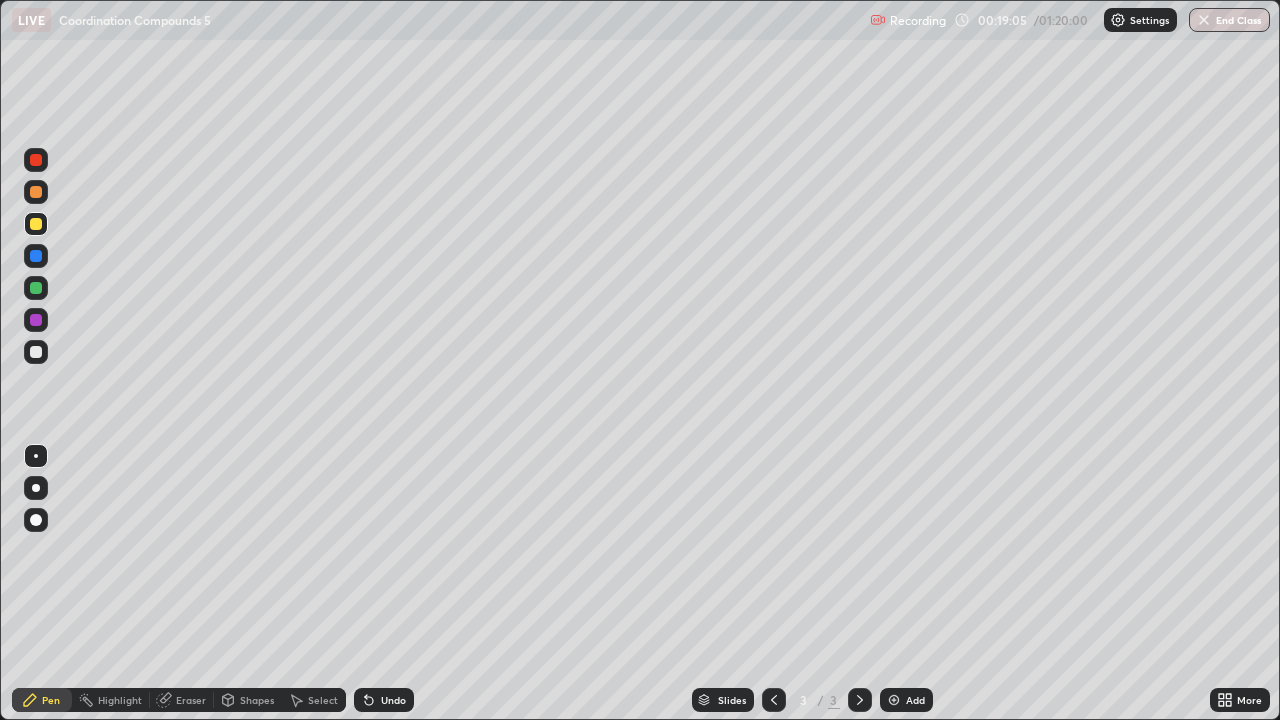 click on "Eraser" at bounding box center [191, 700] 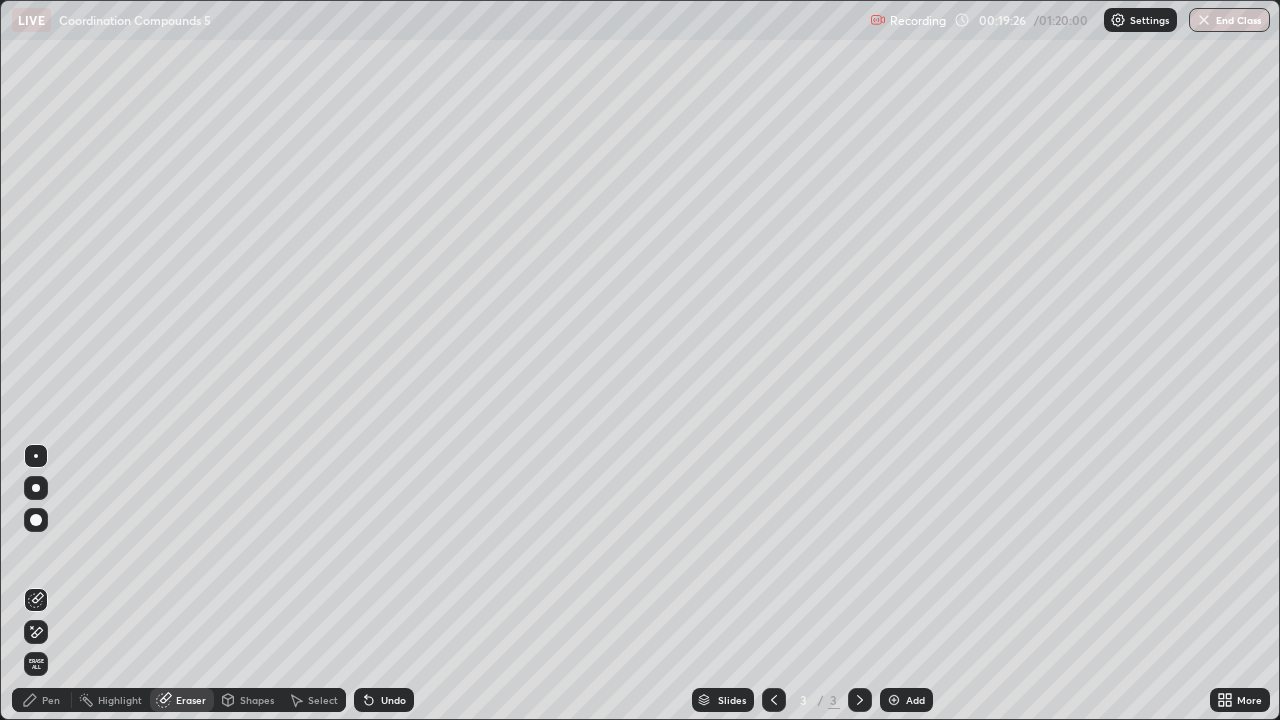 click on "Pen" at bounding box center [42, 700] 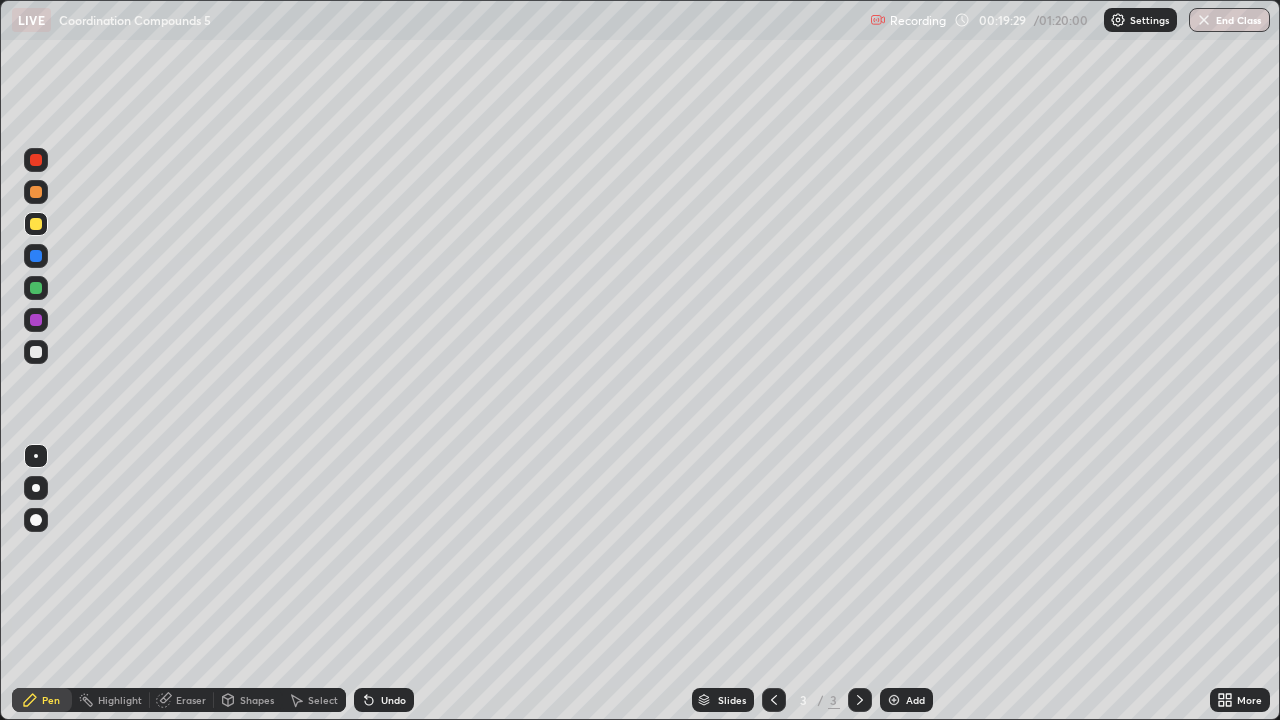 click at bounding box center [36, 288] 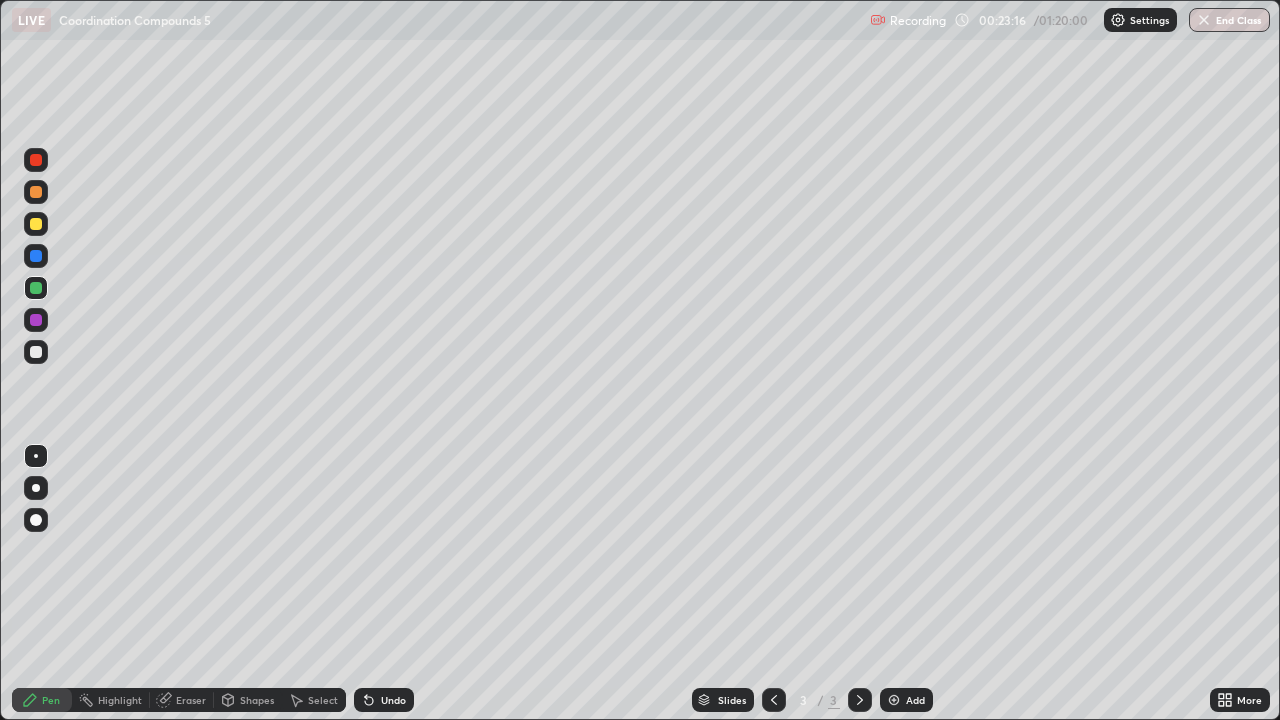 click at bounding box center [36, 352] 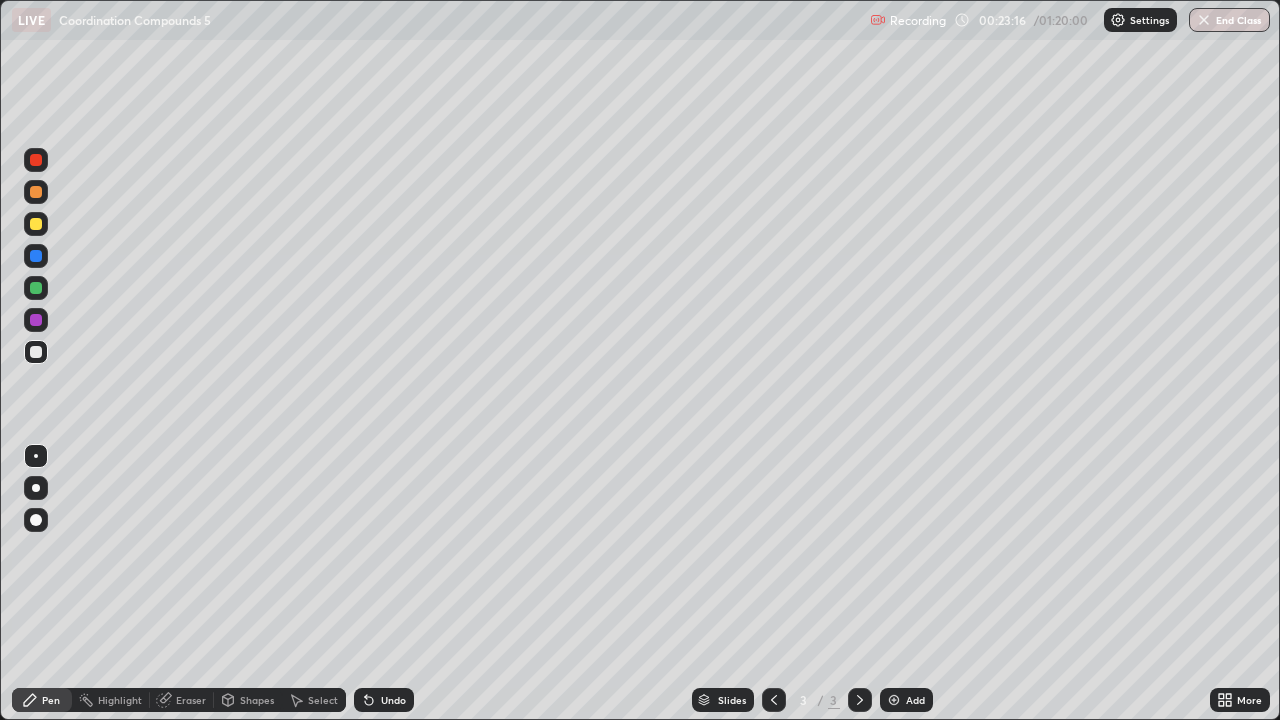 click at bounding box center [36, 352] 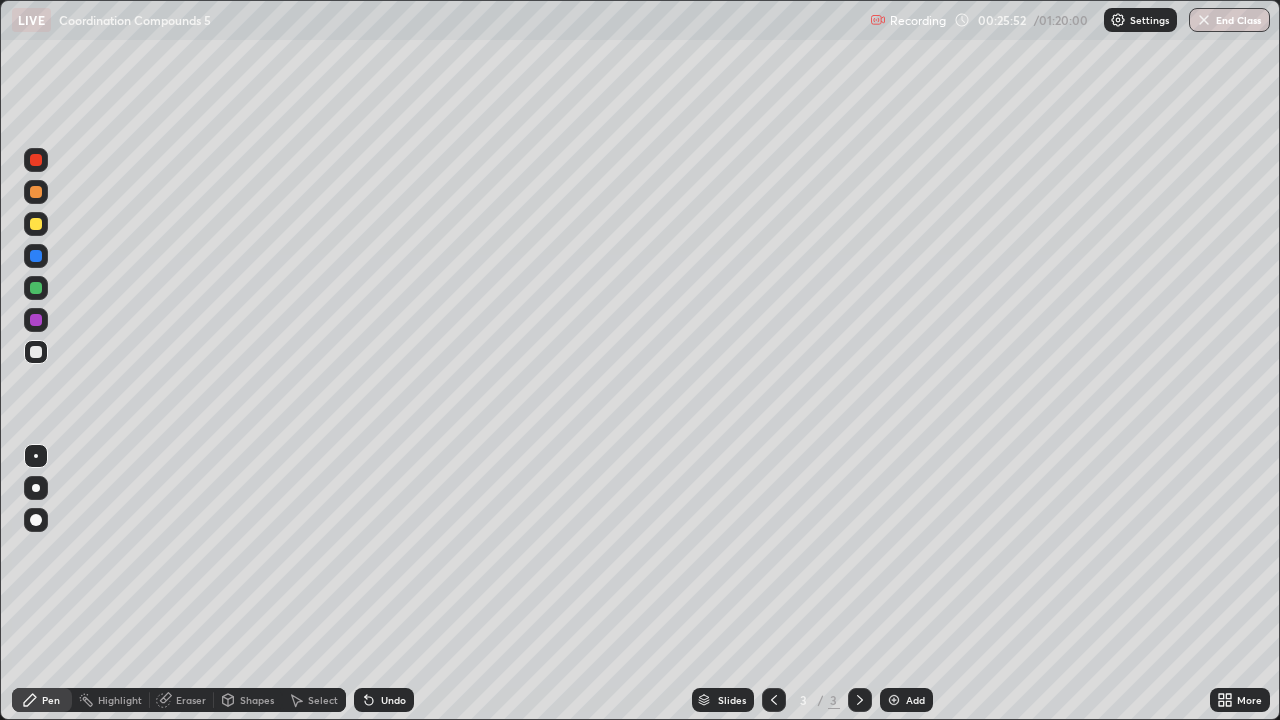 click on "Eraser" at bounding box center [191, 700] 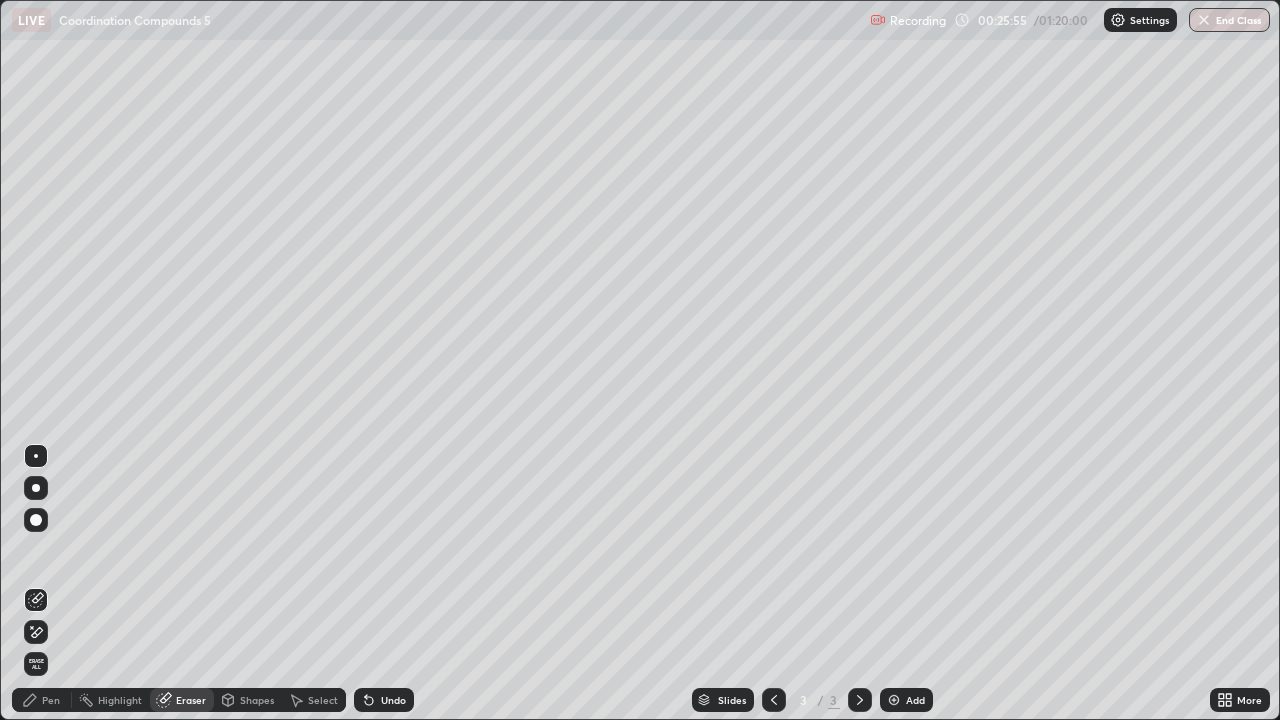 click on "Pen" at bounding box center [51, 700] 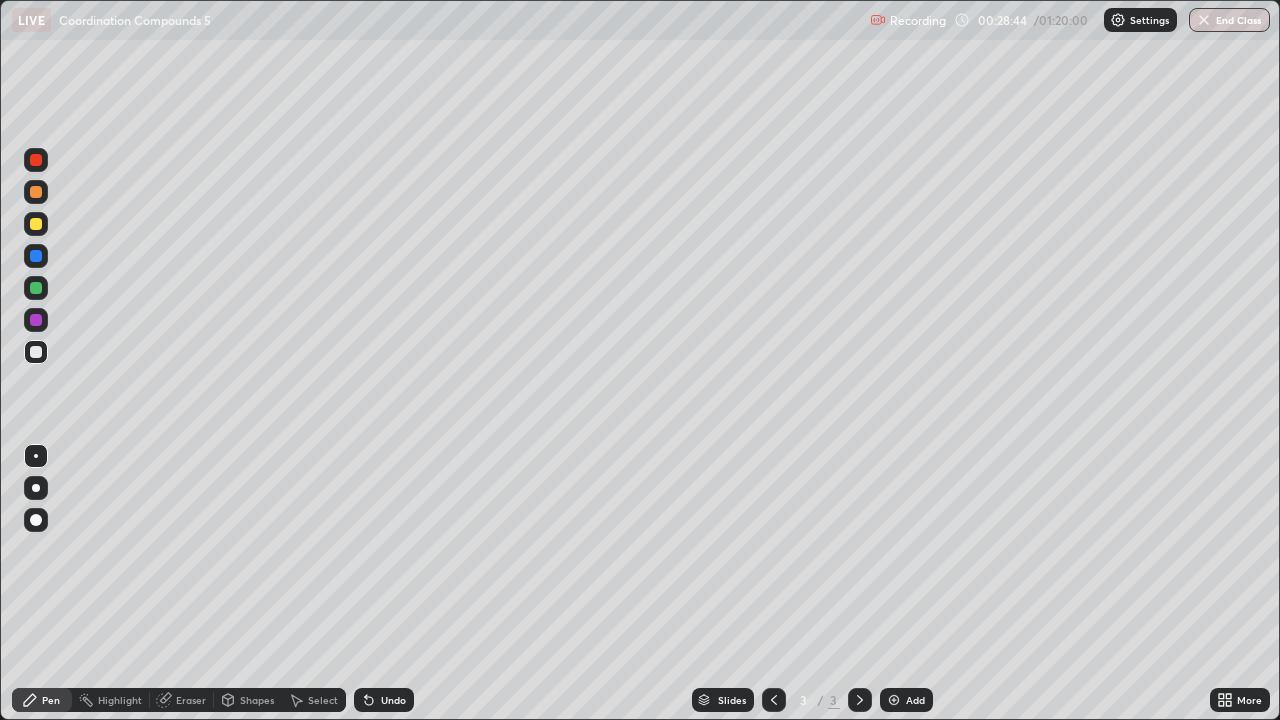 click at bounding box center [894, 700] 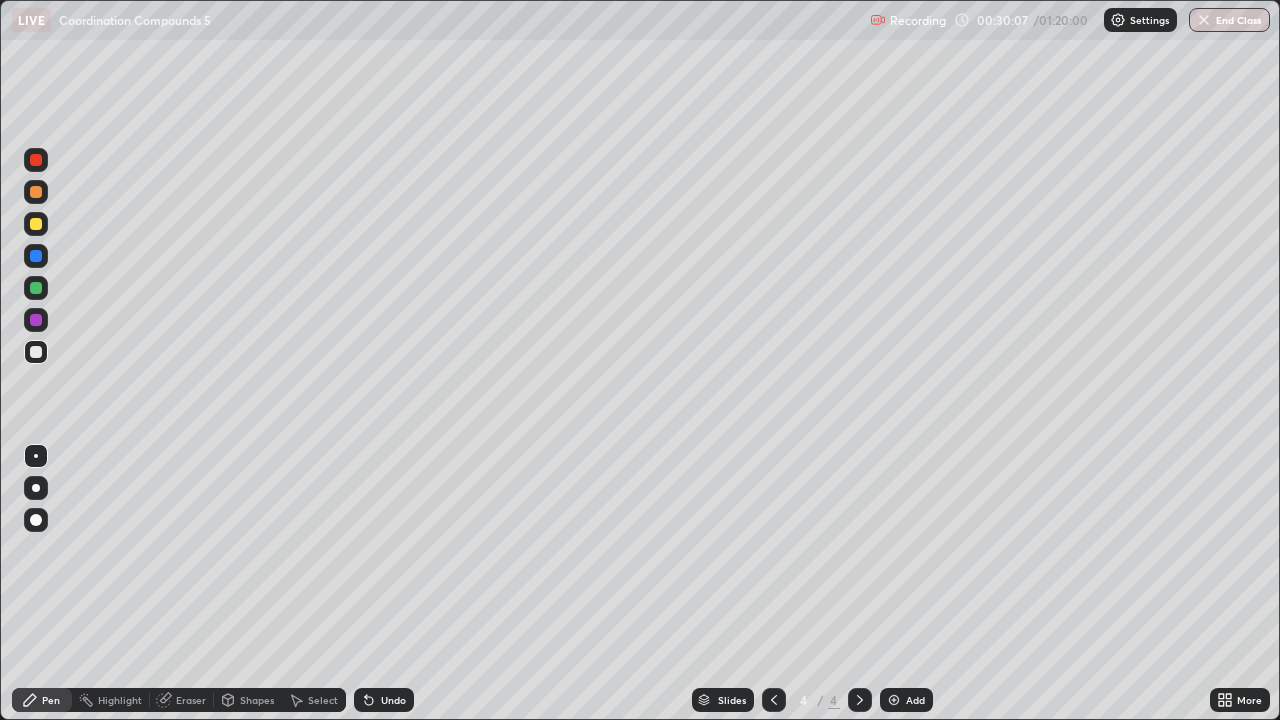 click 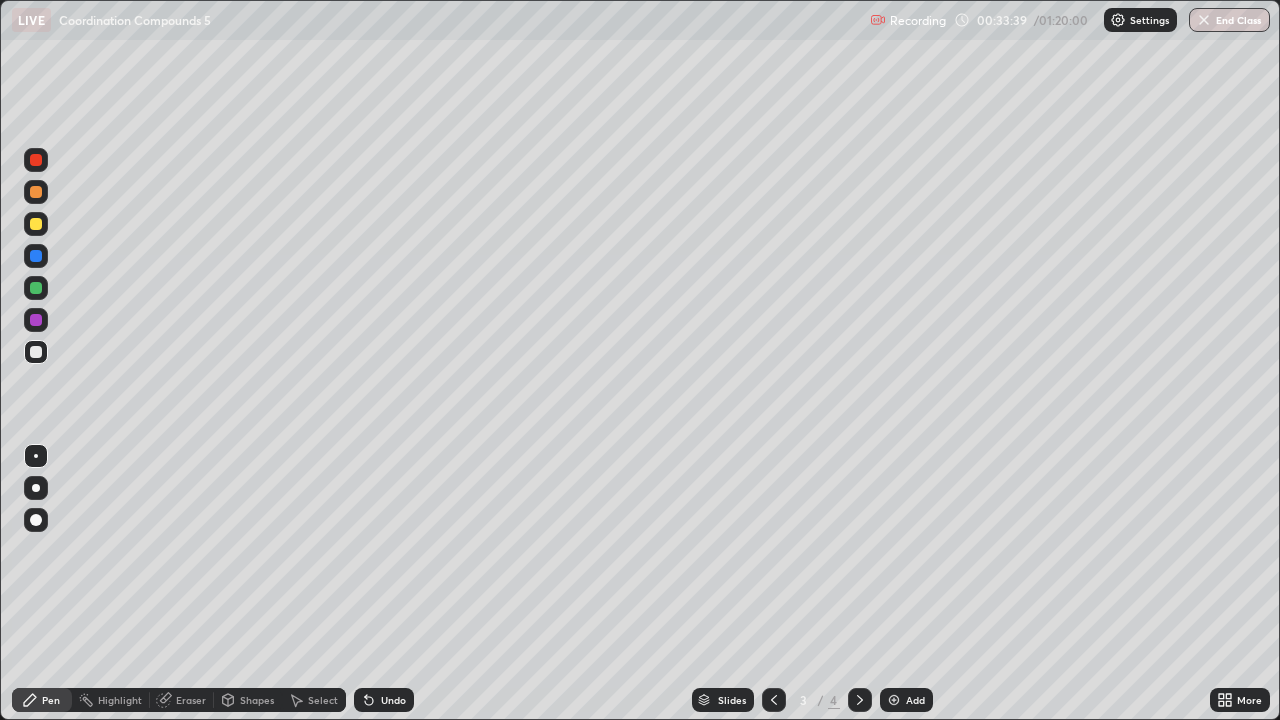 click at bounding box center [894, 700] 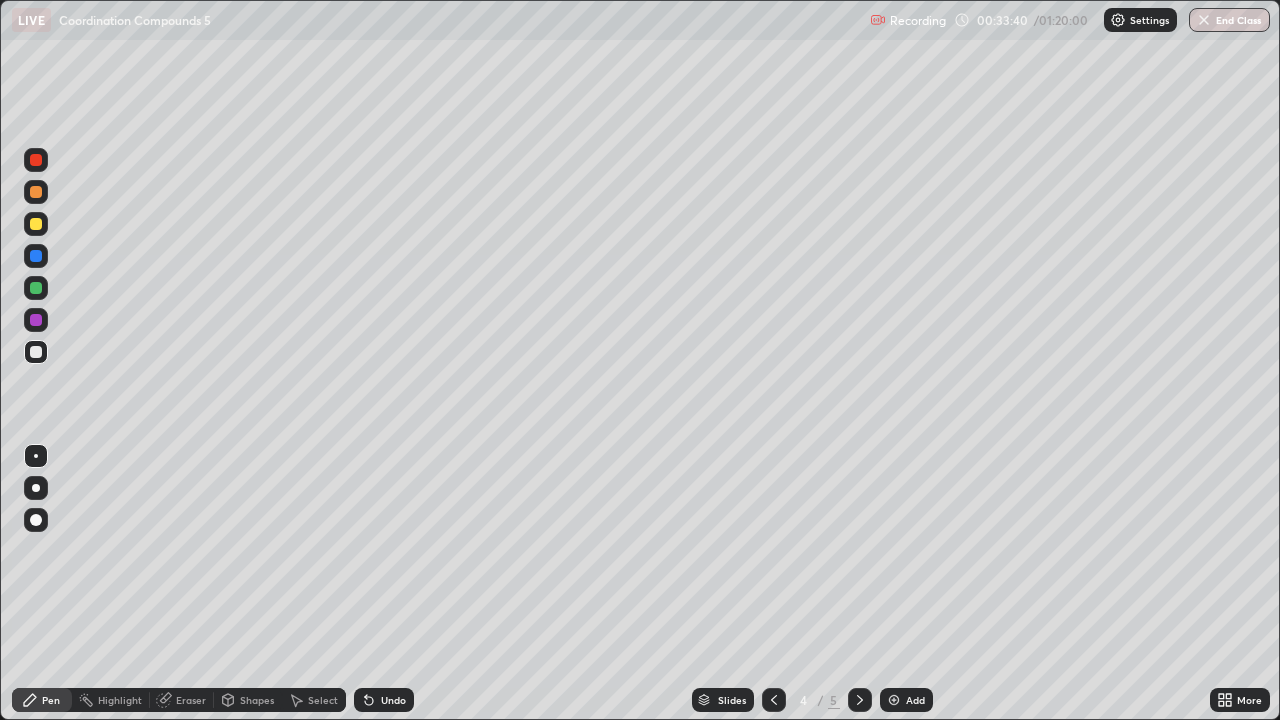 click at bounding box center (36, 192) 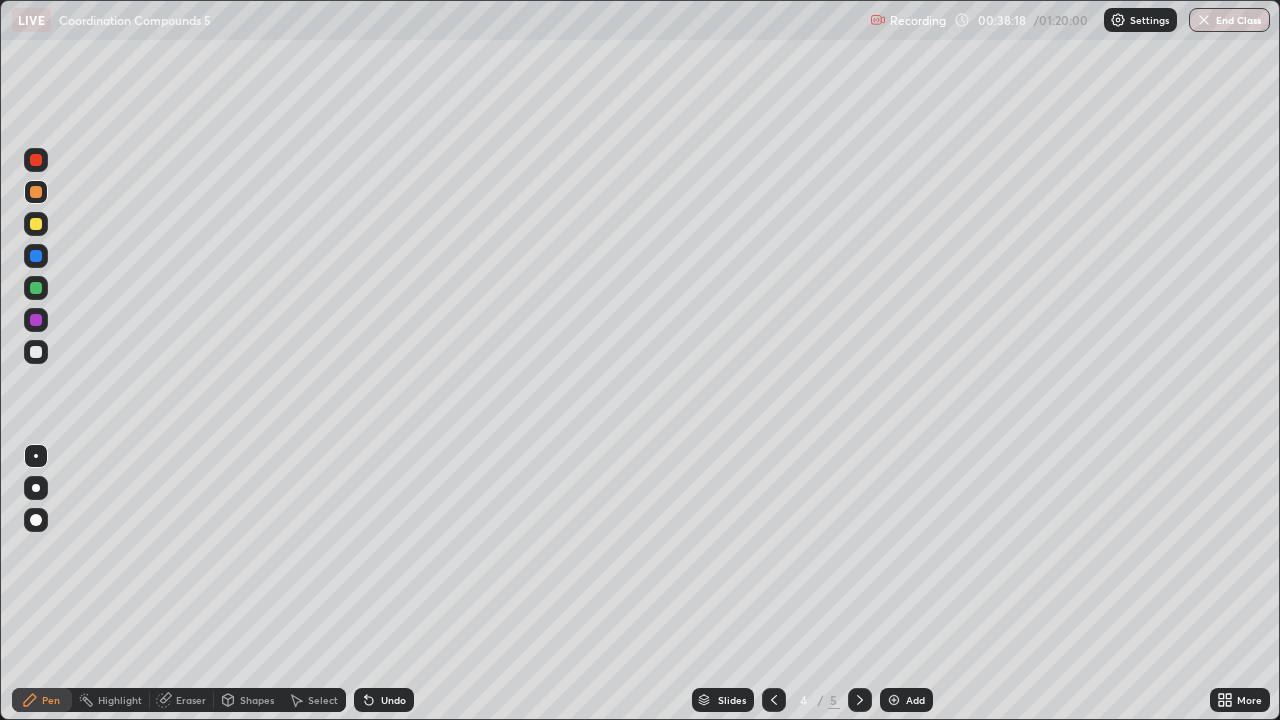 click at bounding box center [36, 288] 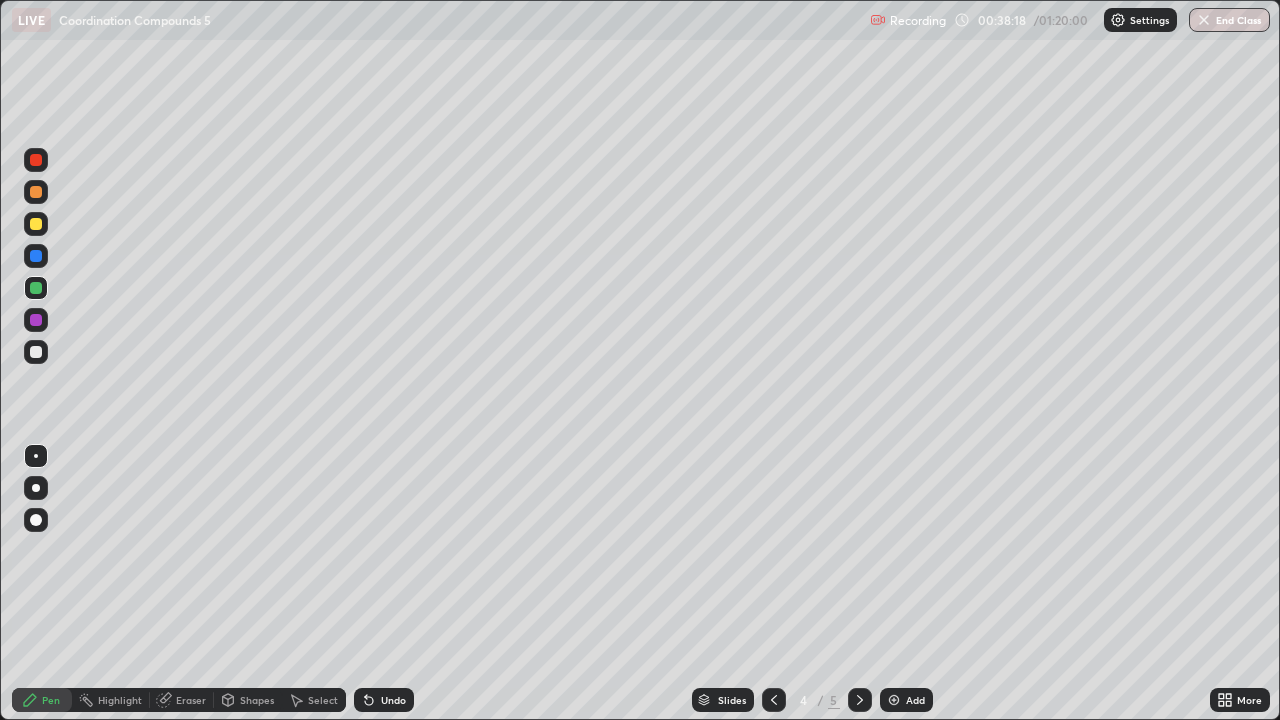 click at bounding box center [36, 288] 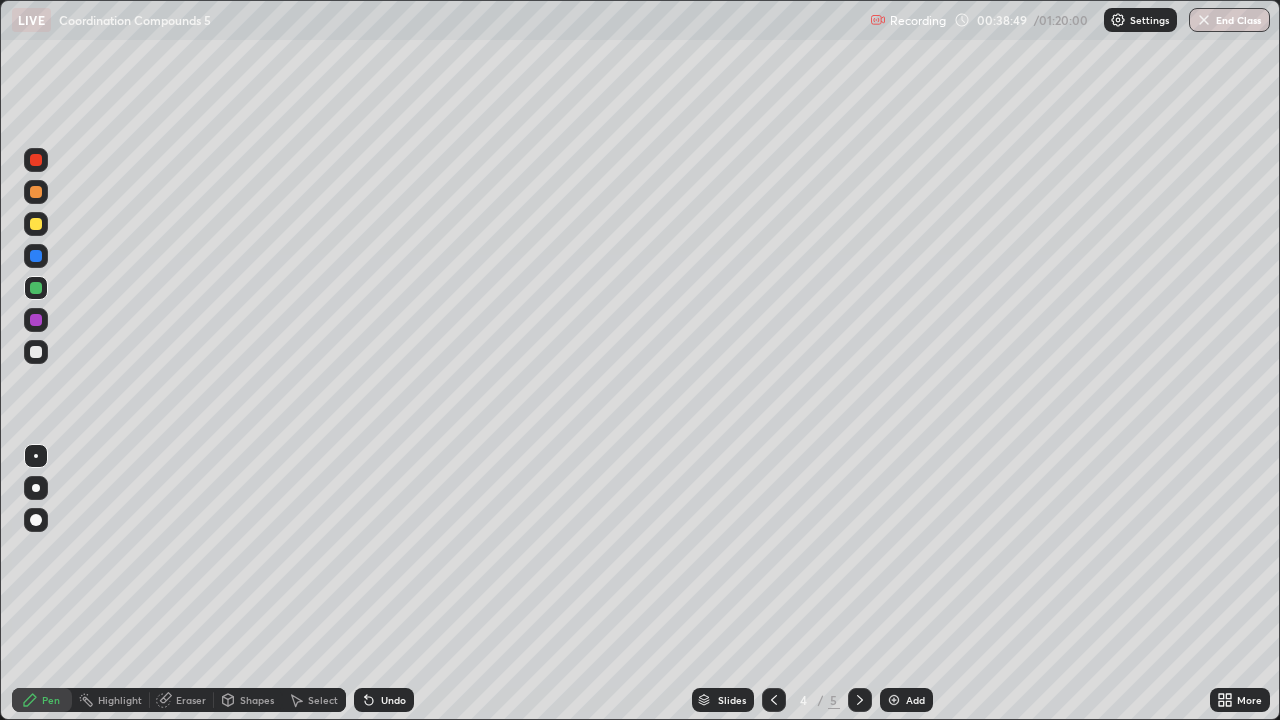 click at bounding box center [36, 192] 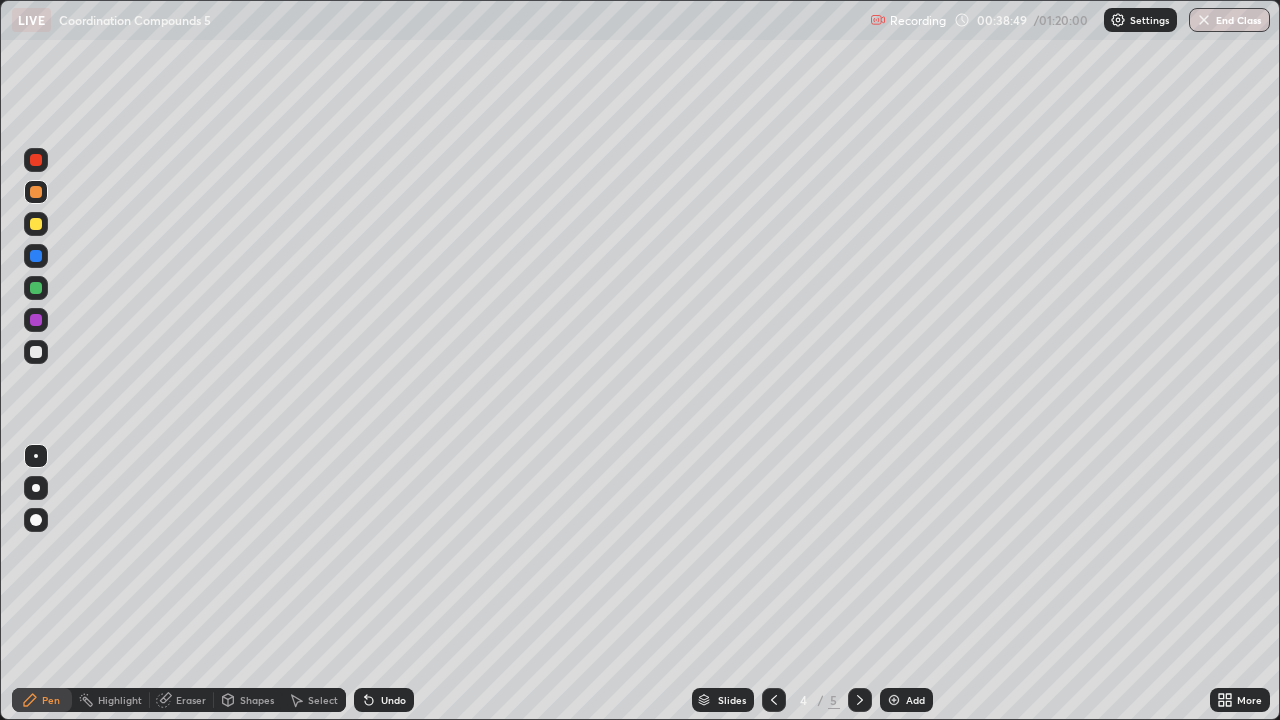 click at bounding box center [36, 192] 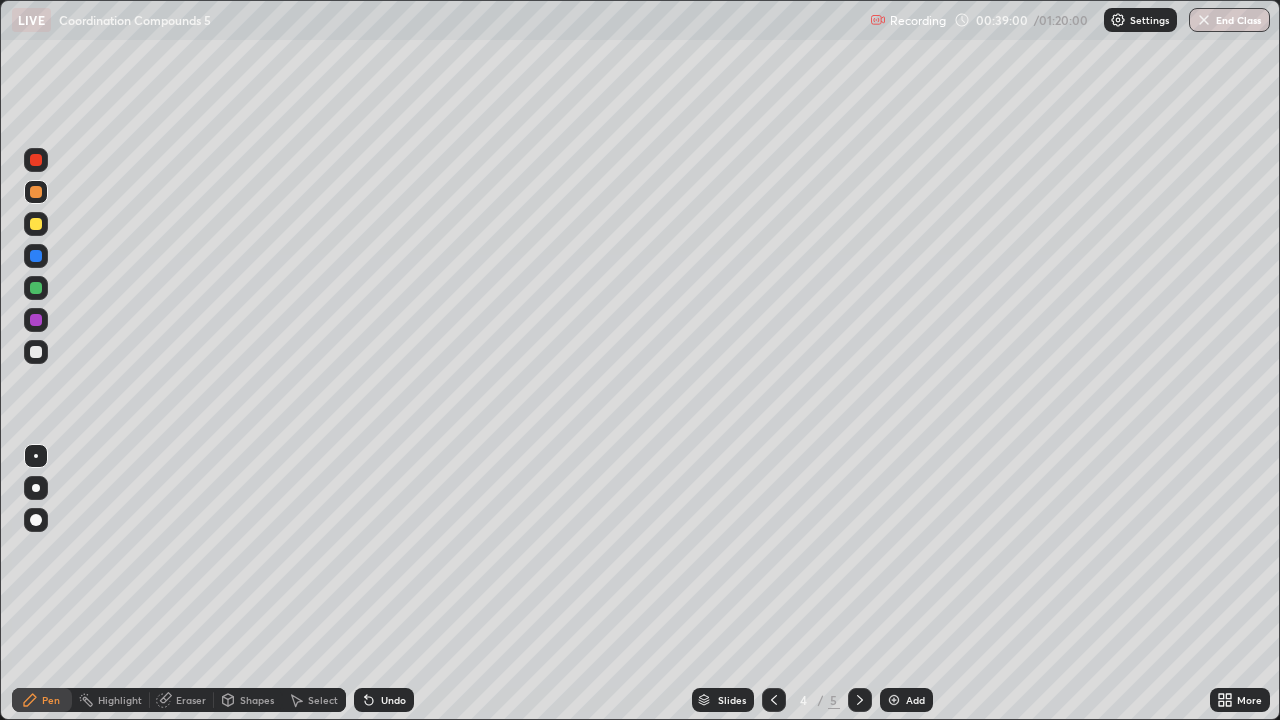 click on "Eraser" at bounding box center [191, 700] 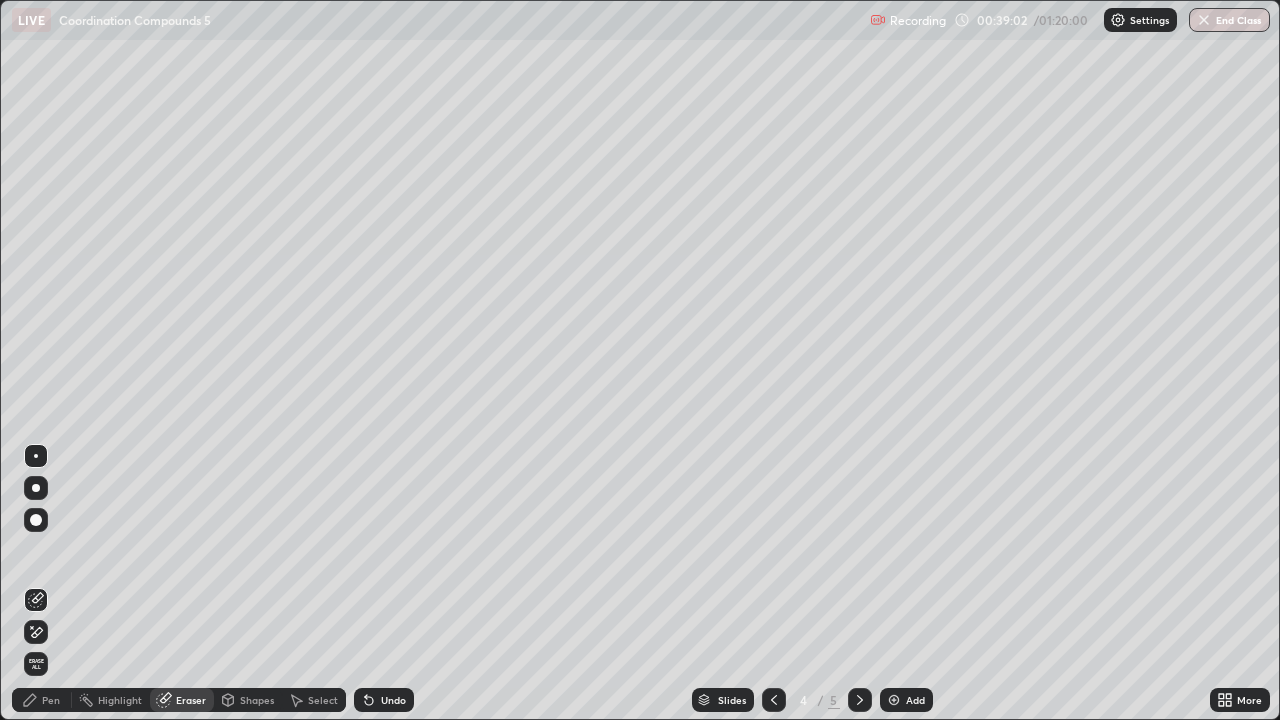 click on "Pen" at bounding box center [51, 700] 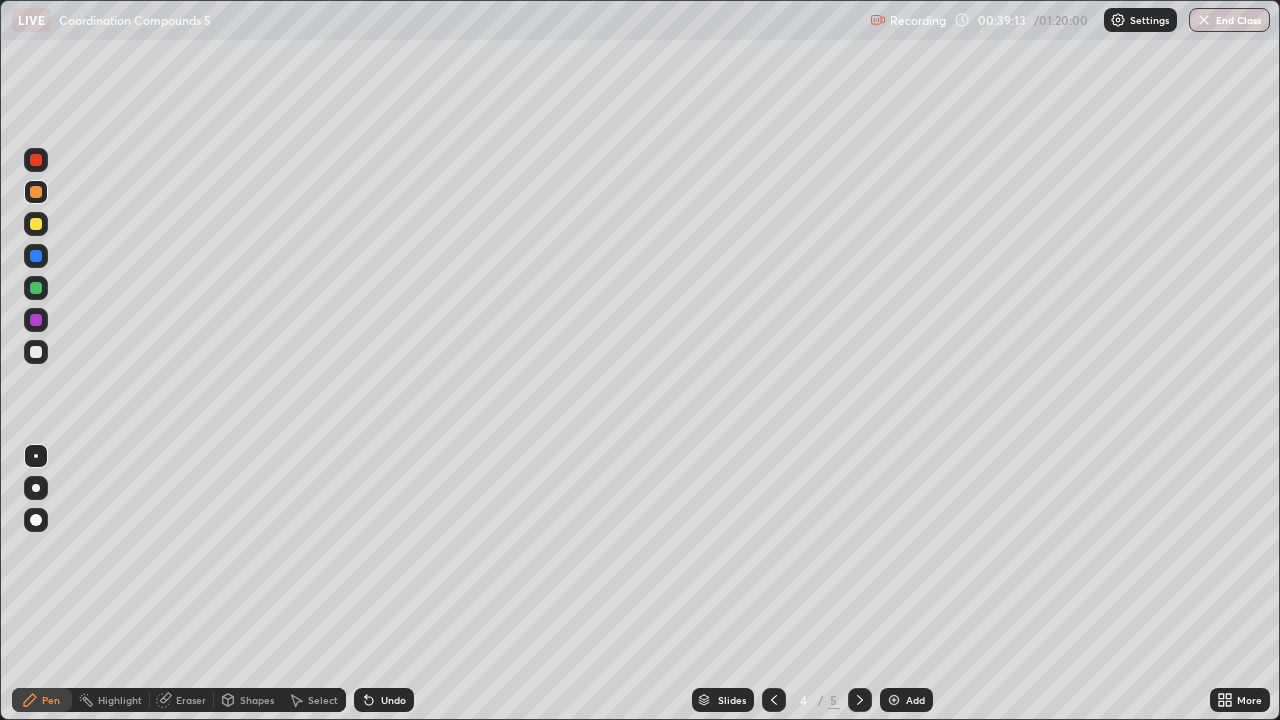 click on "Eraser" at bounding box center (191, 700) 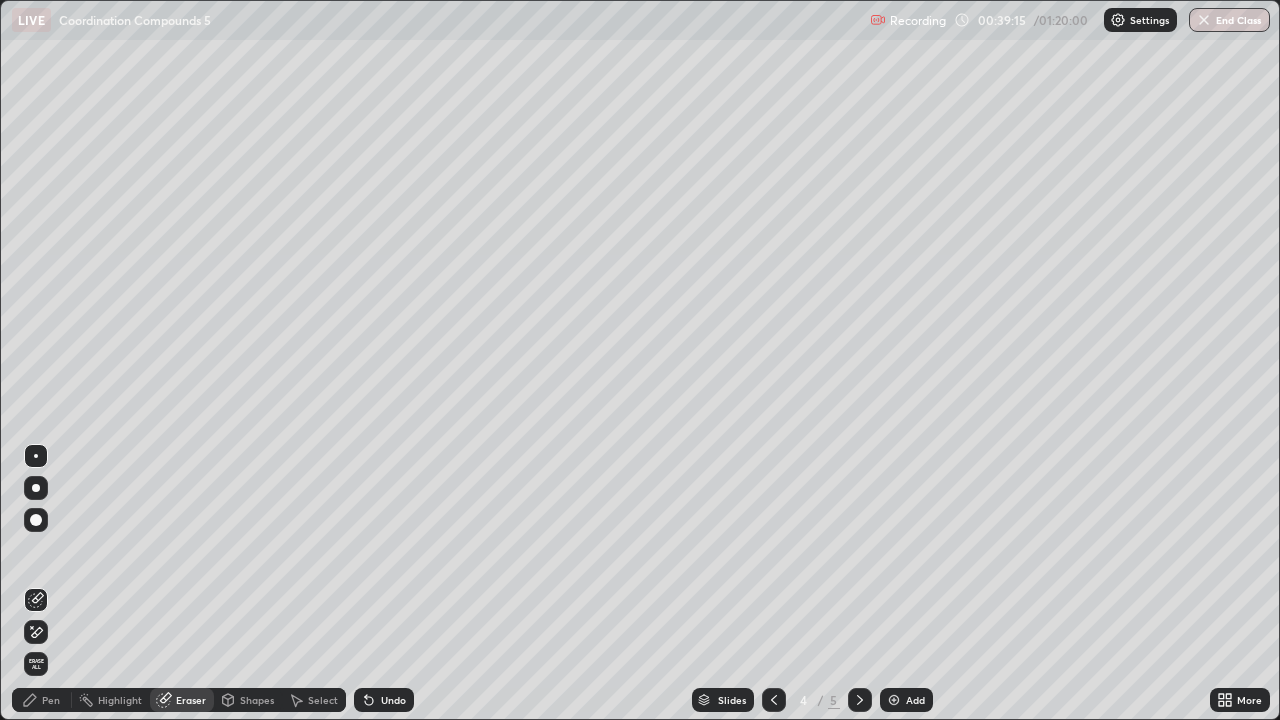 click on "Pen" at bounding box center (42, 700) 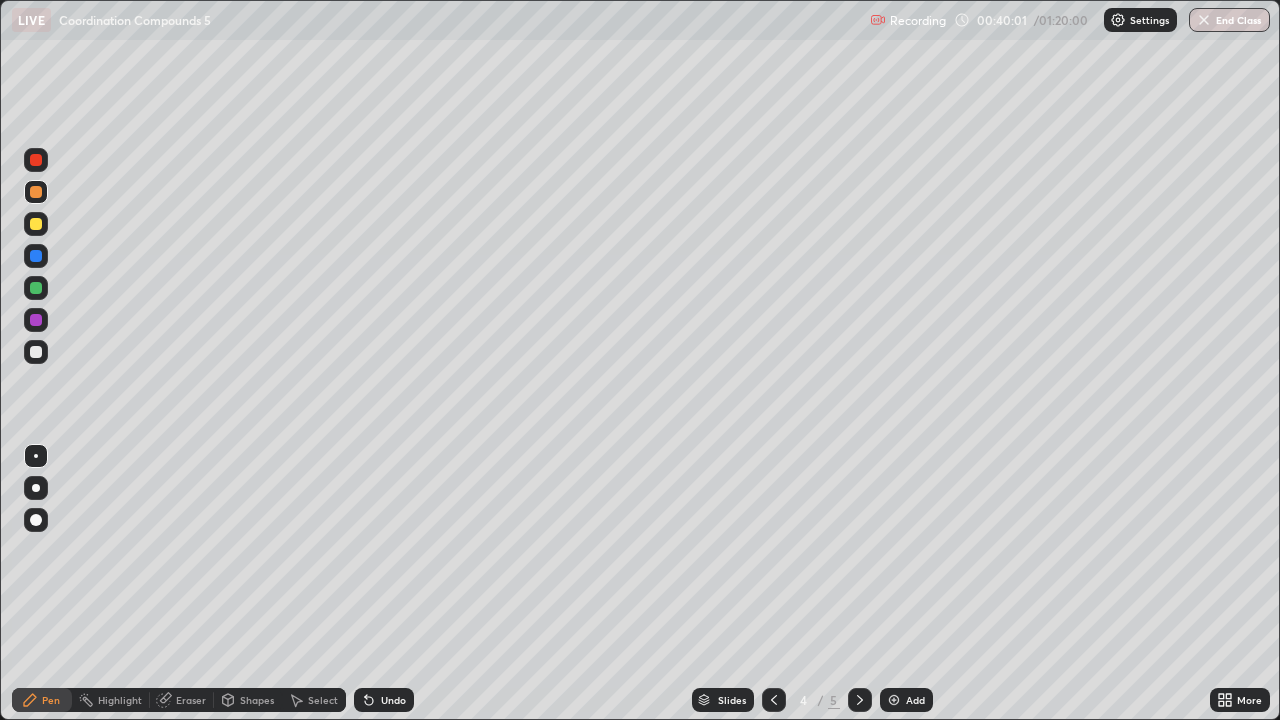 click on "Eraser" at bounding box center (191, 700) 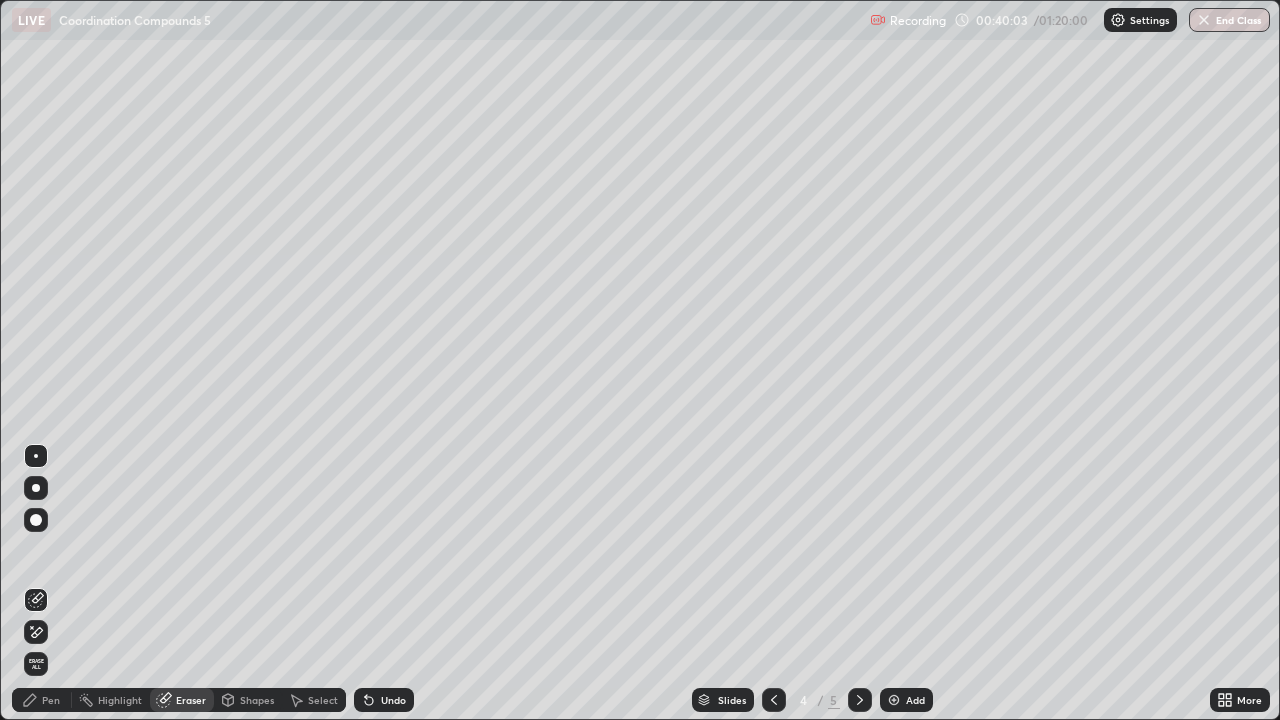 click on "Pen" at bounding box center [42, 700] 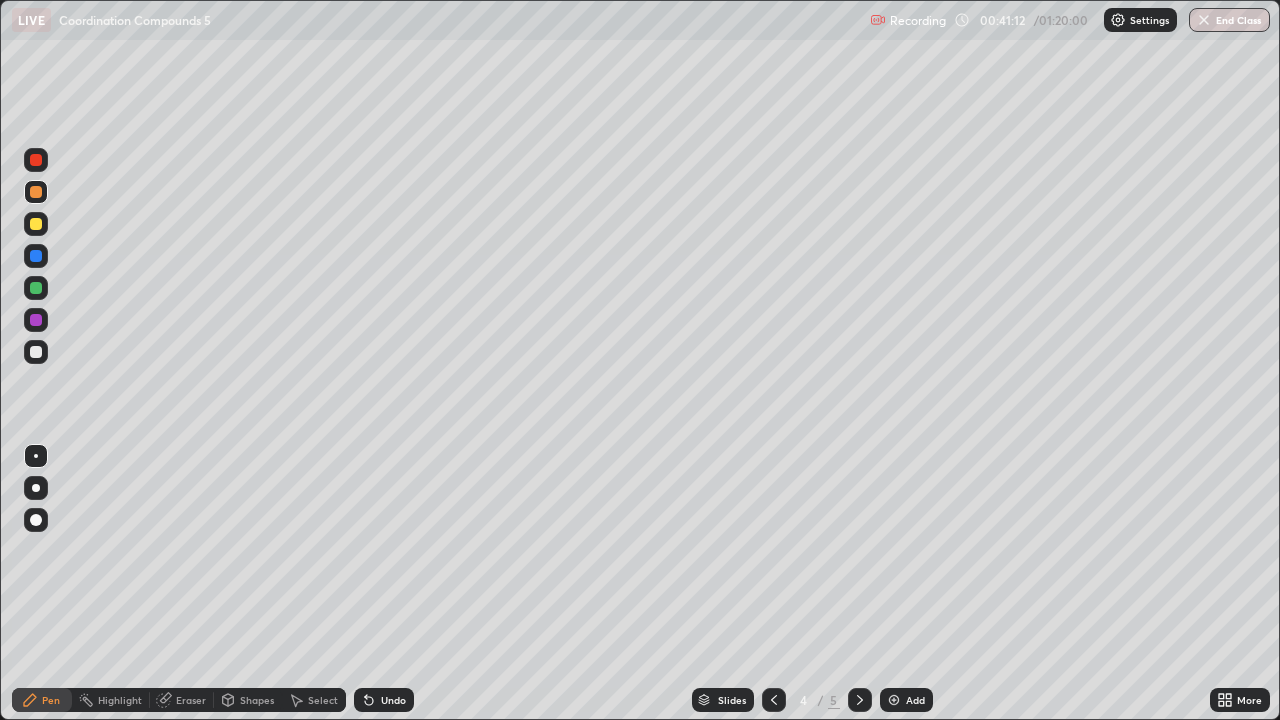 click at bounding box center (36, 224) 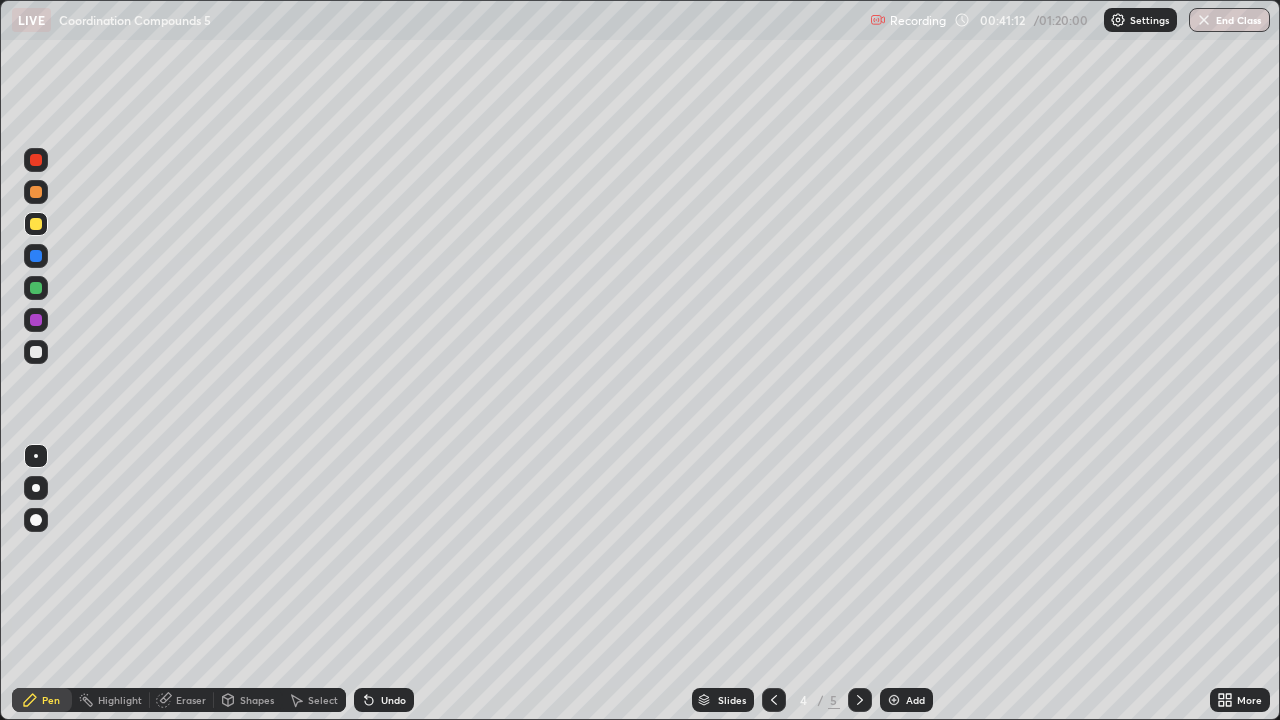 click at bounding box center (36, 224) 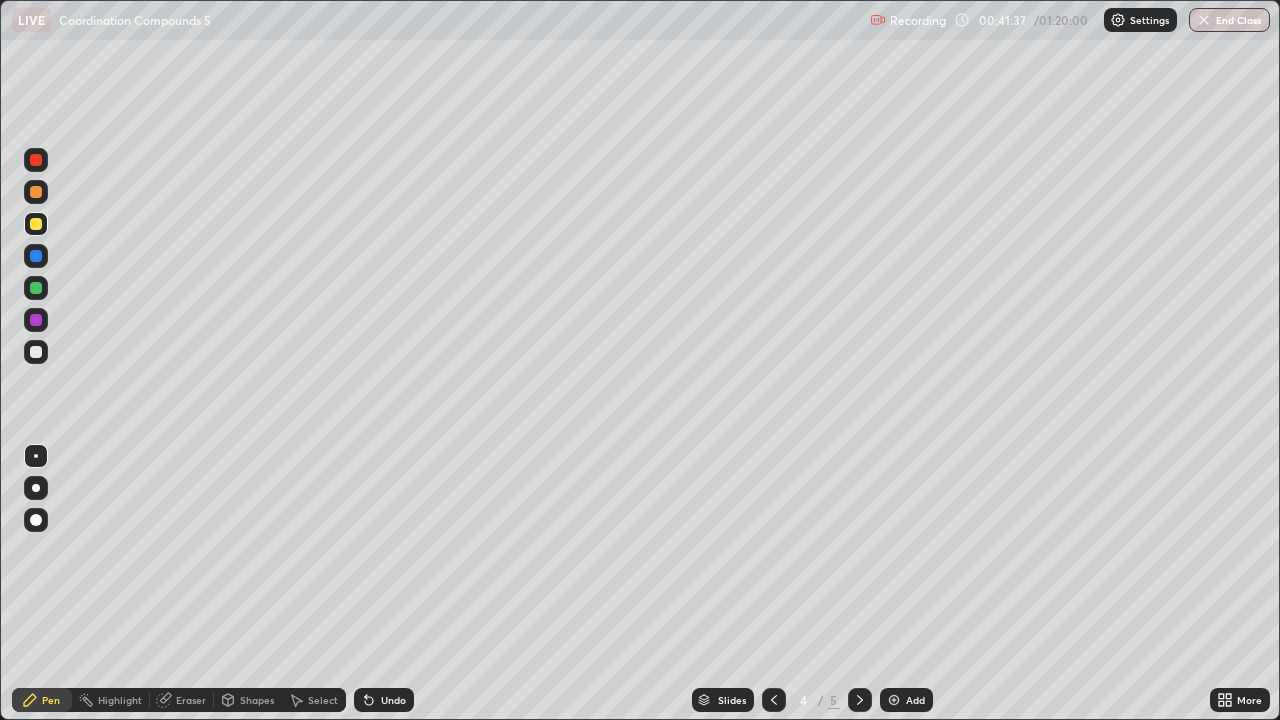 click at bounding box center [36, 288] 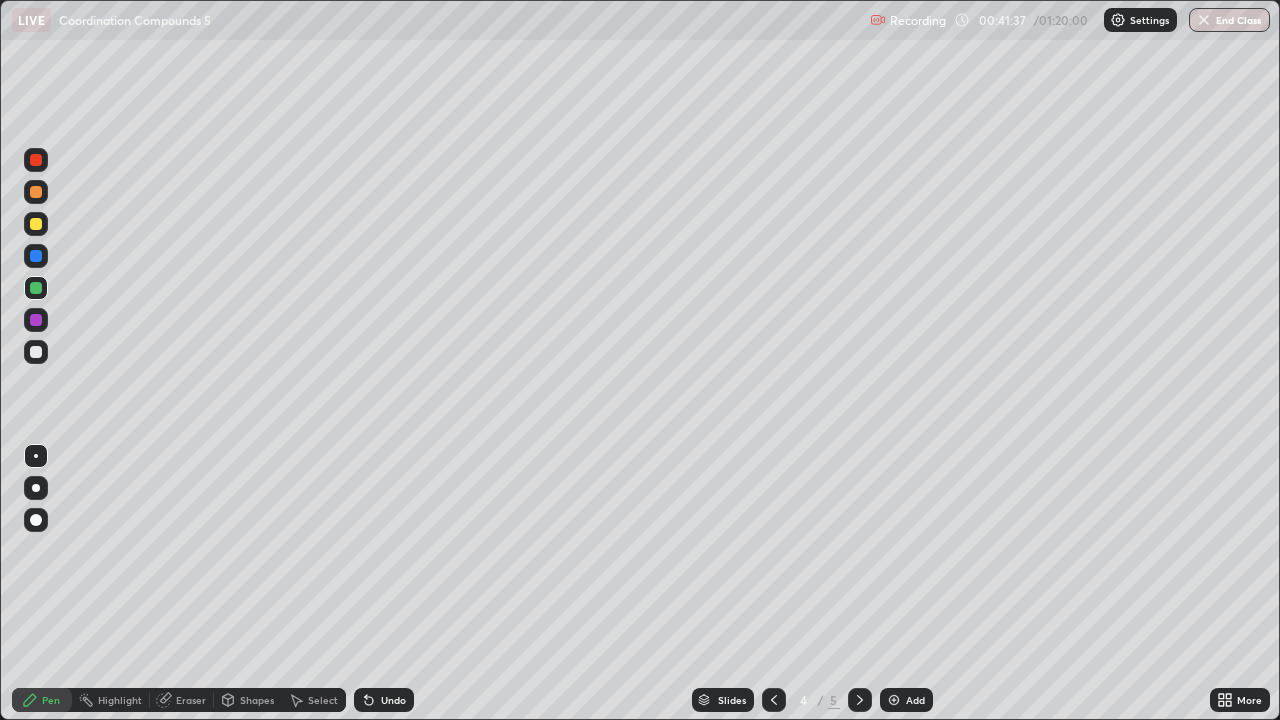 click at bounding box center (36, 288) 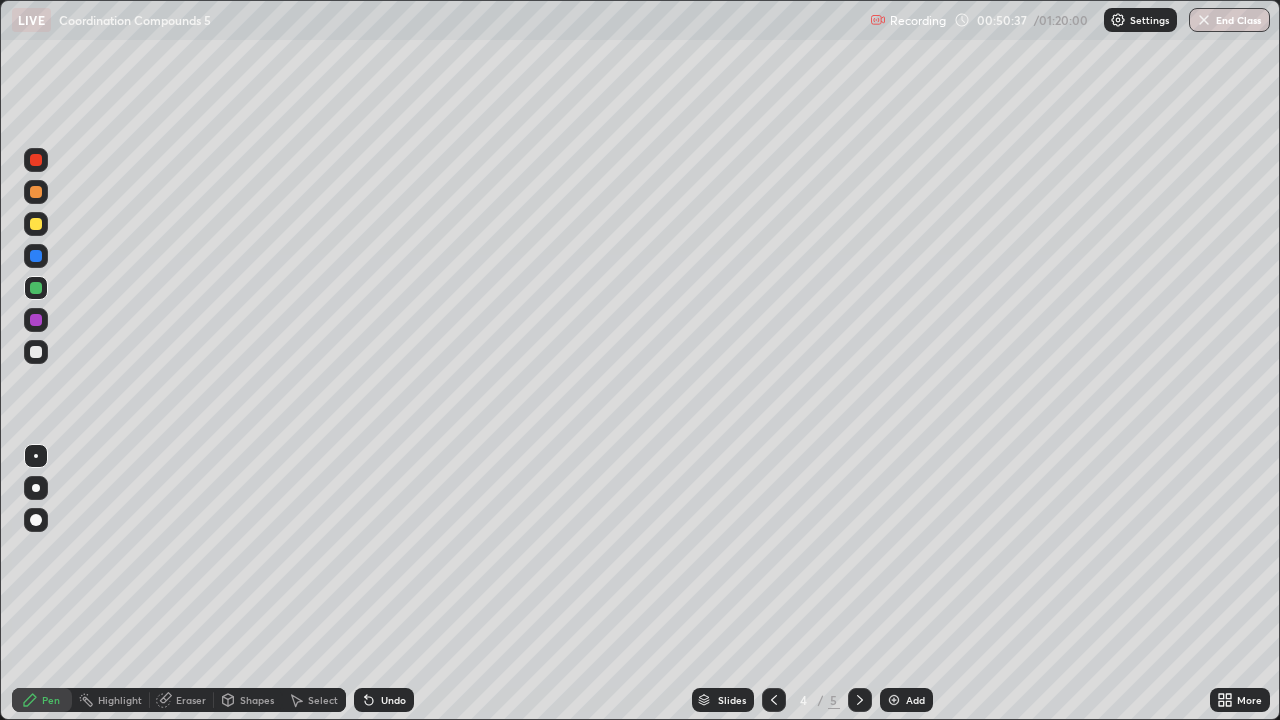click at bounding box center [36, 352] 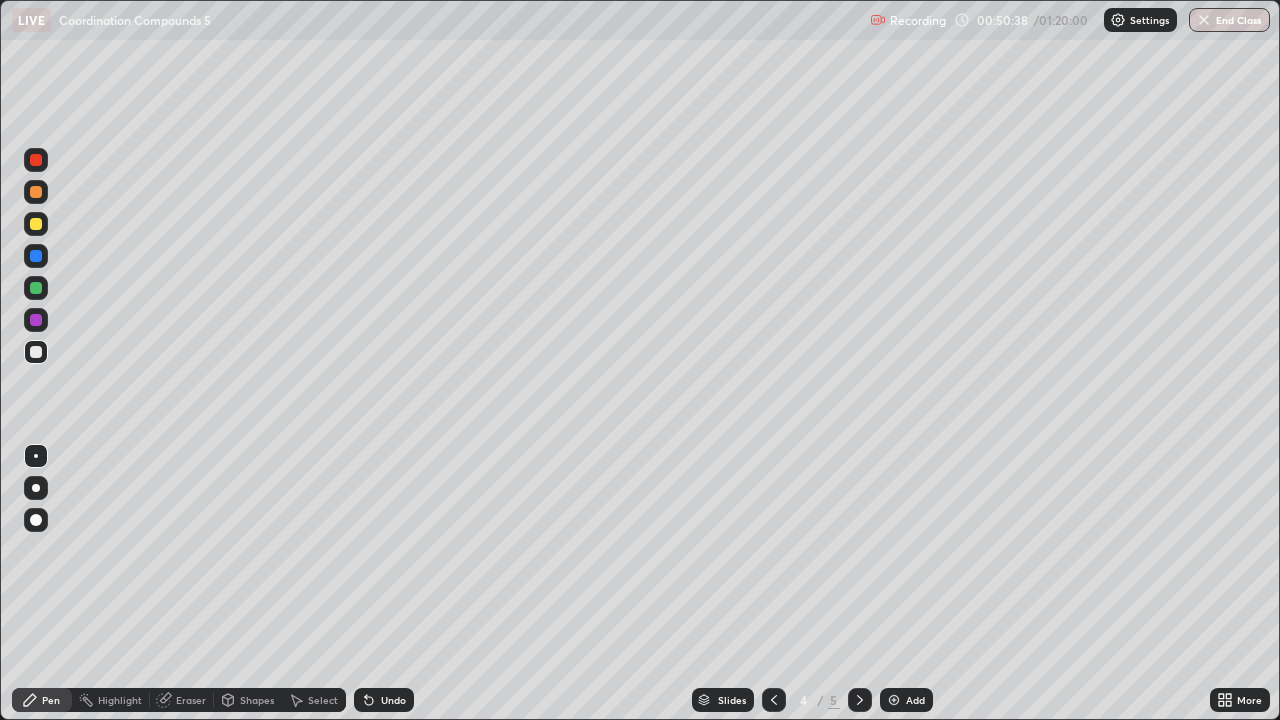 click at bounding box center [36, 352] 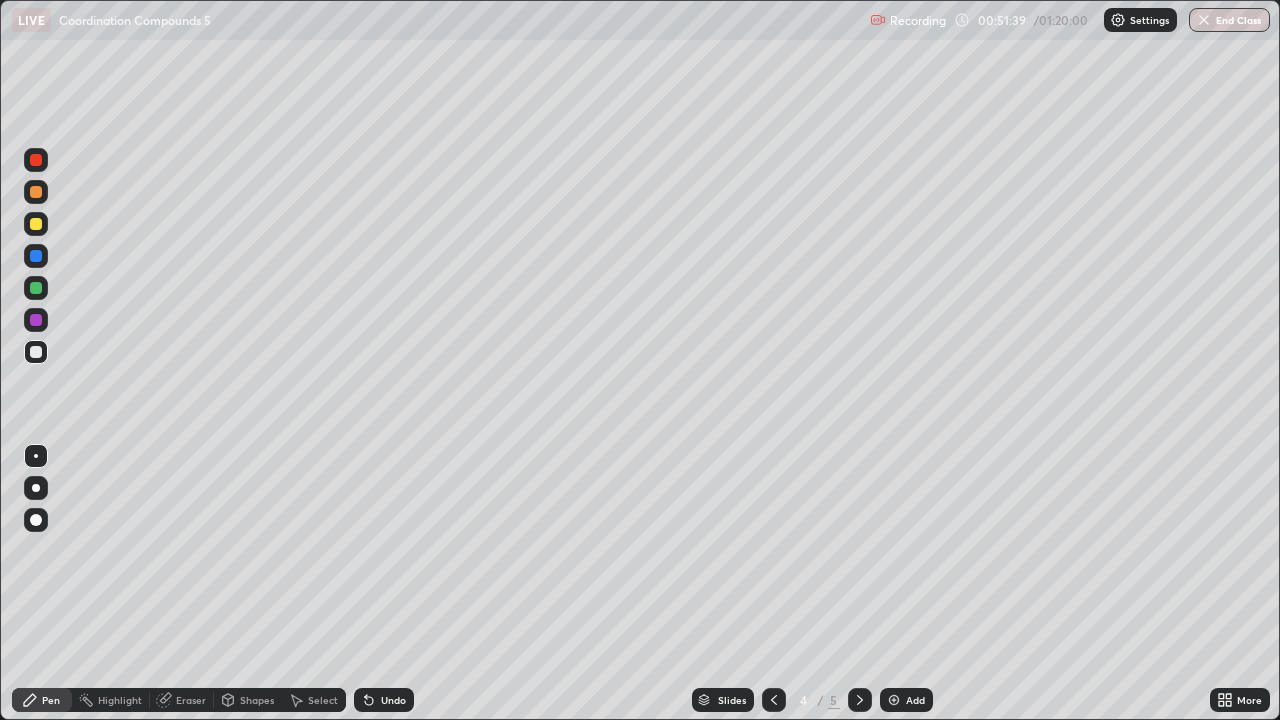 click at bounding box center (894, 700) 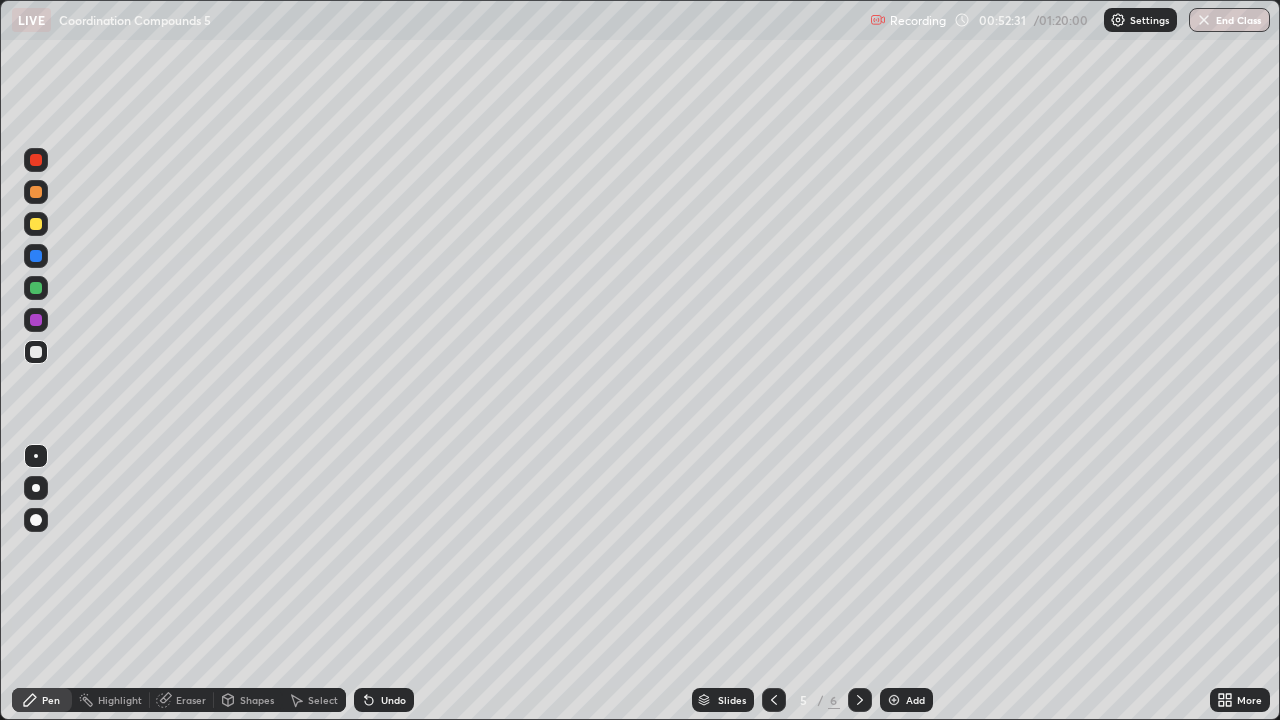 click at bounding box center (36, 224) 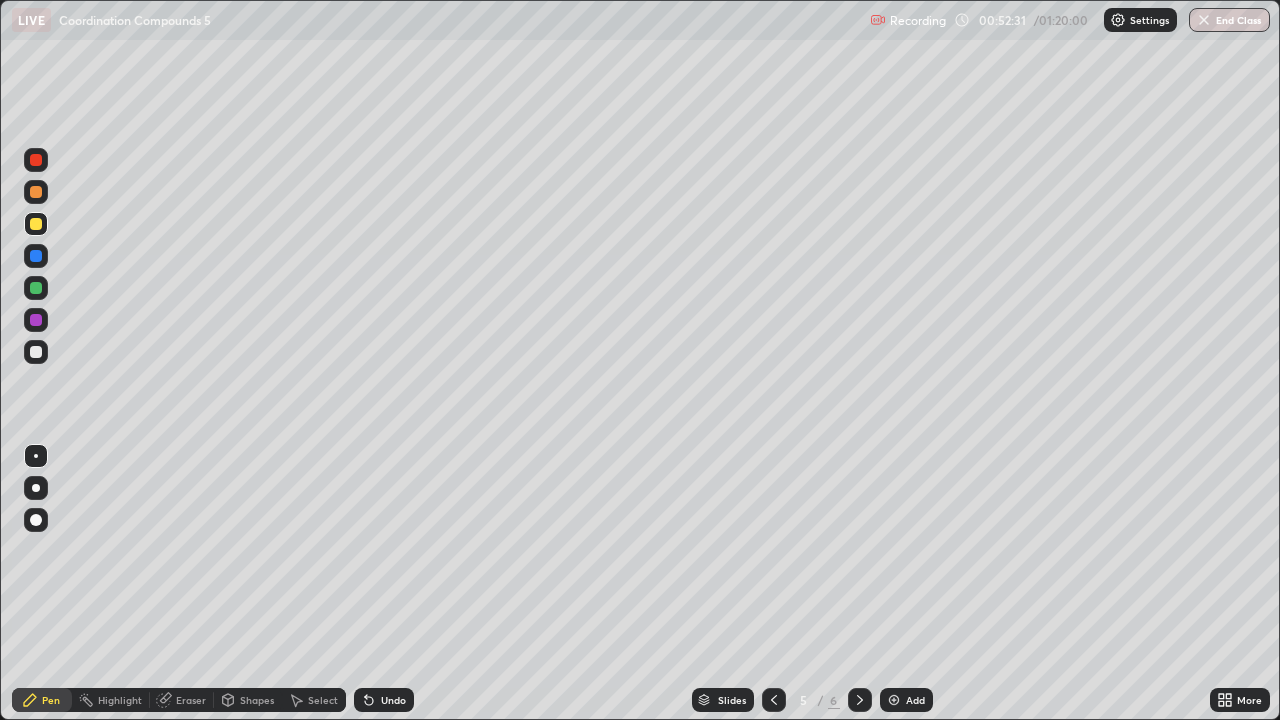 click at bounding box center (36, 224) 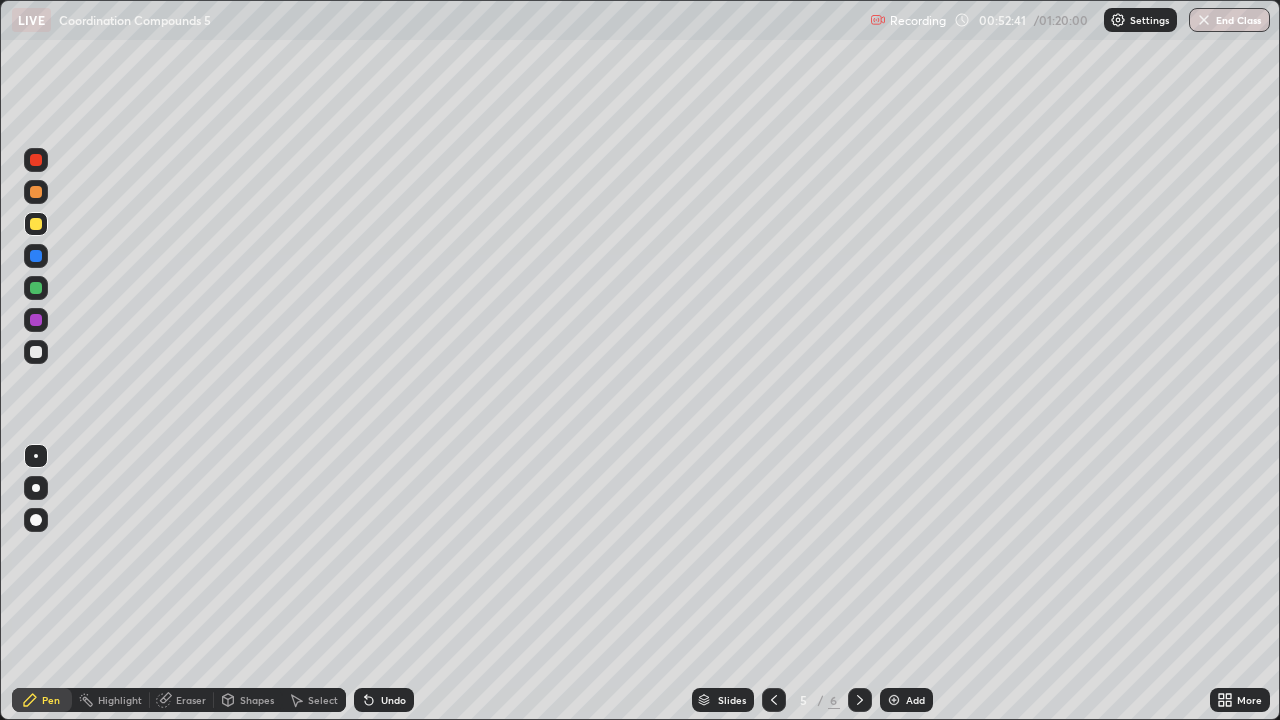 click on "Eraser" at bounding box center [182, 700] 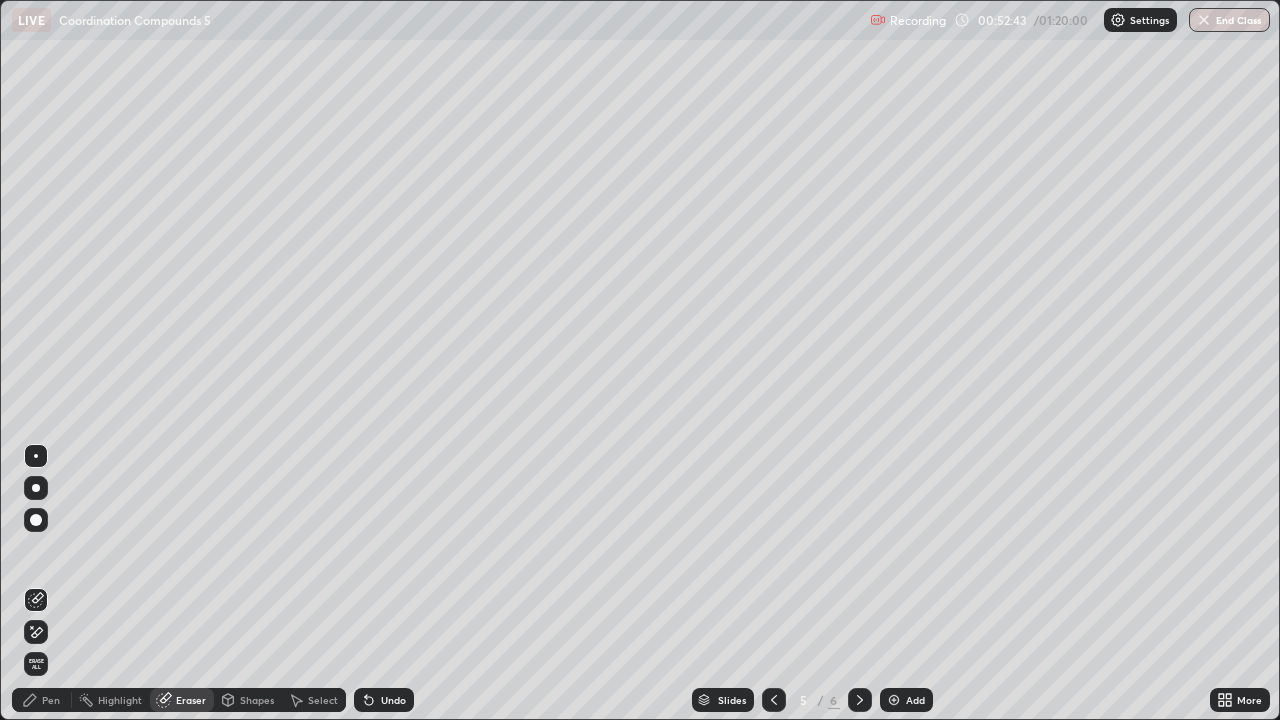 click on "Pen" at bounding box center (51, 700) 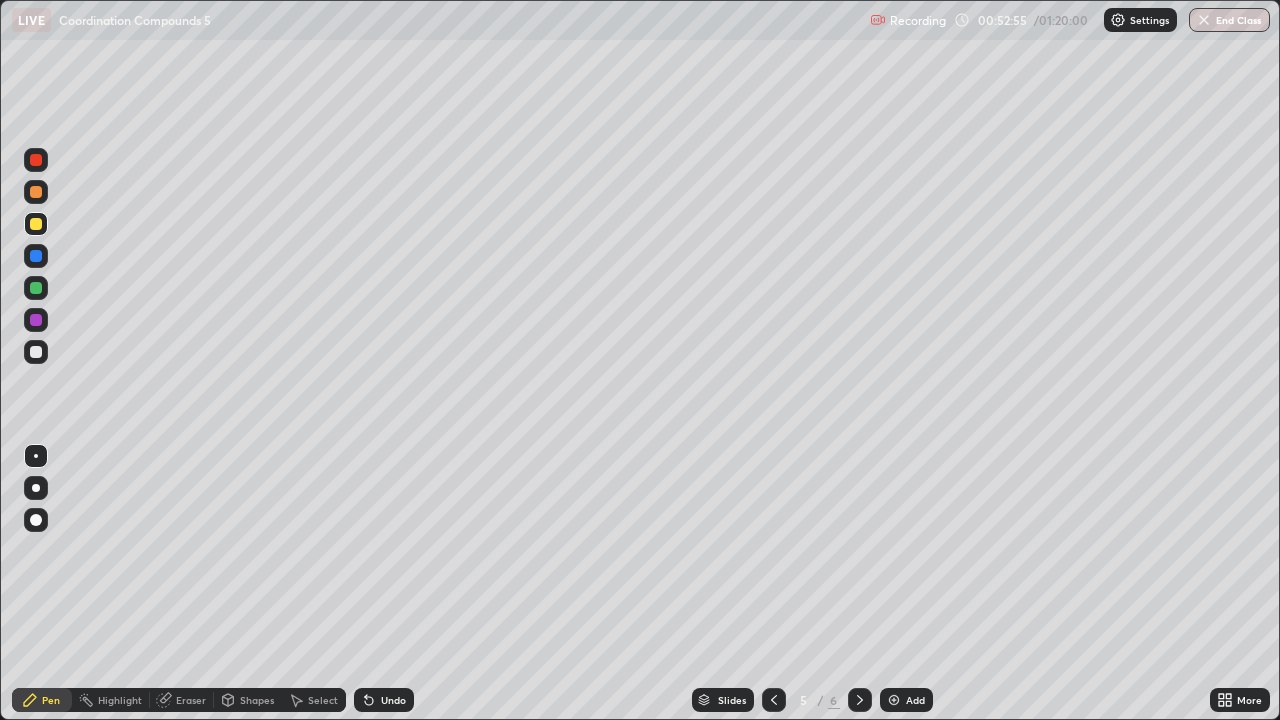 click on "Eraser" at bounding box center [191, 700] 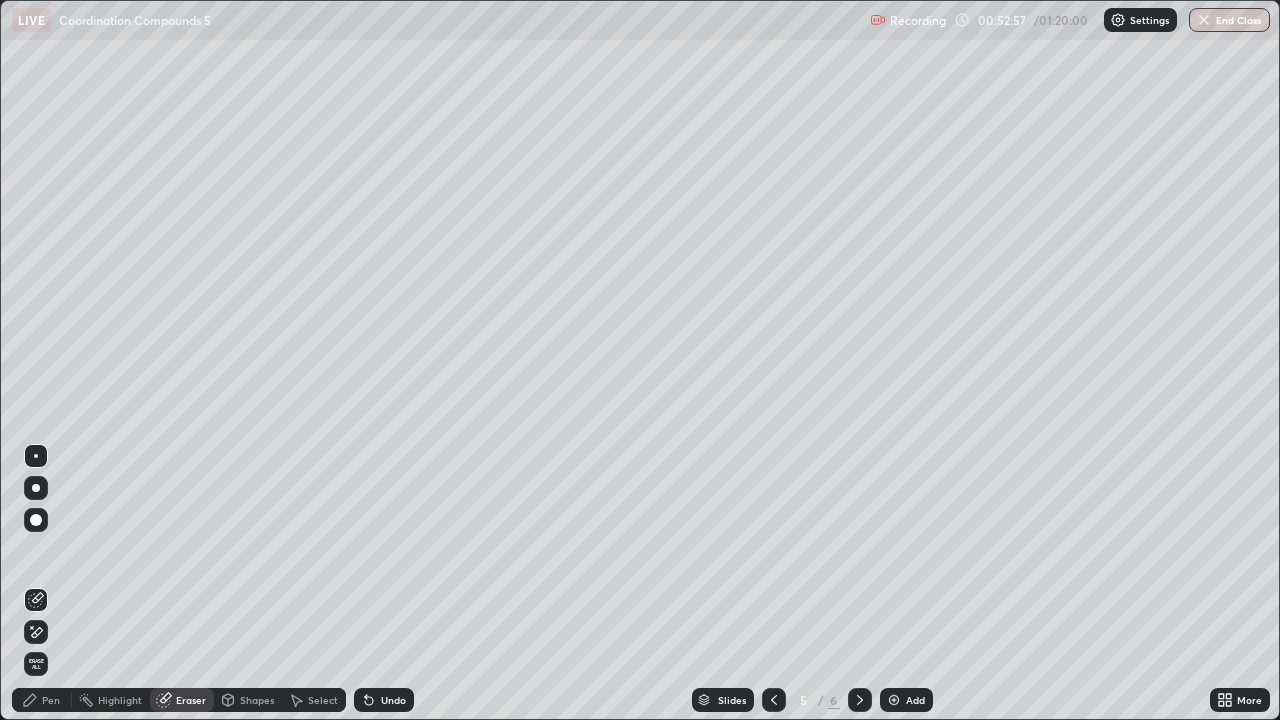 click on "Pen" at bounding box center (51, 700) 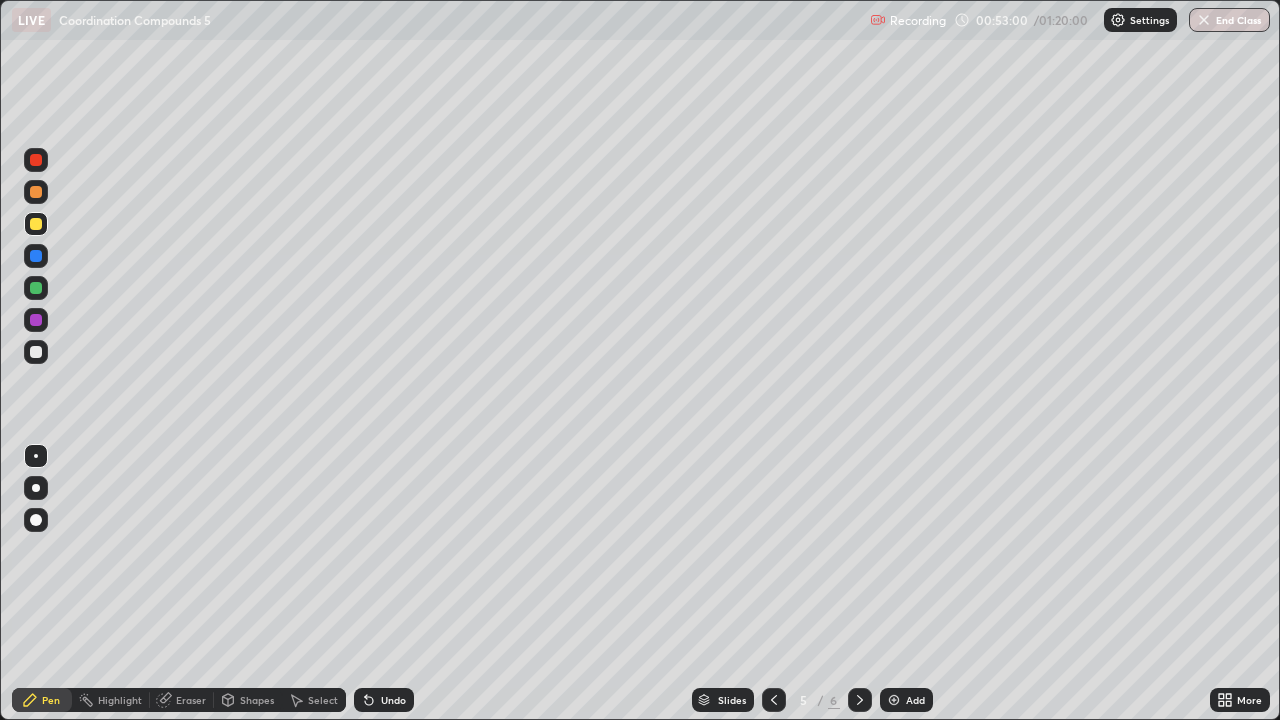 click at bounding box center [36, 192] 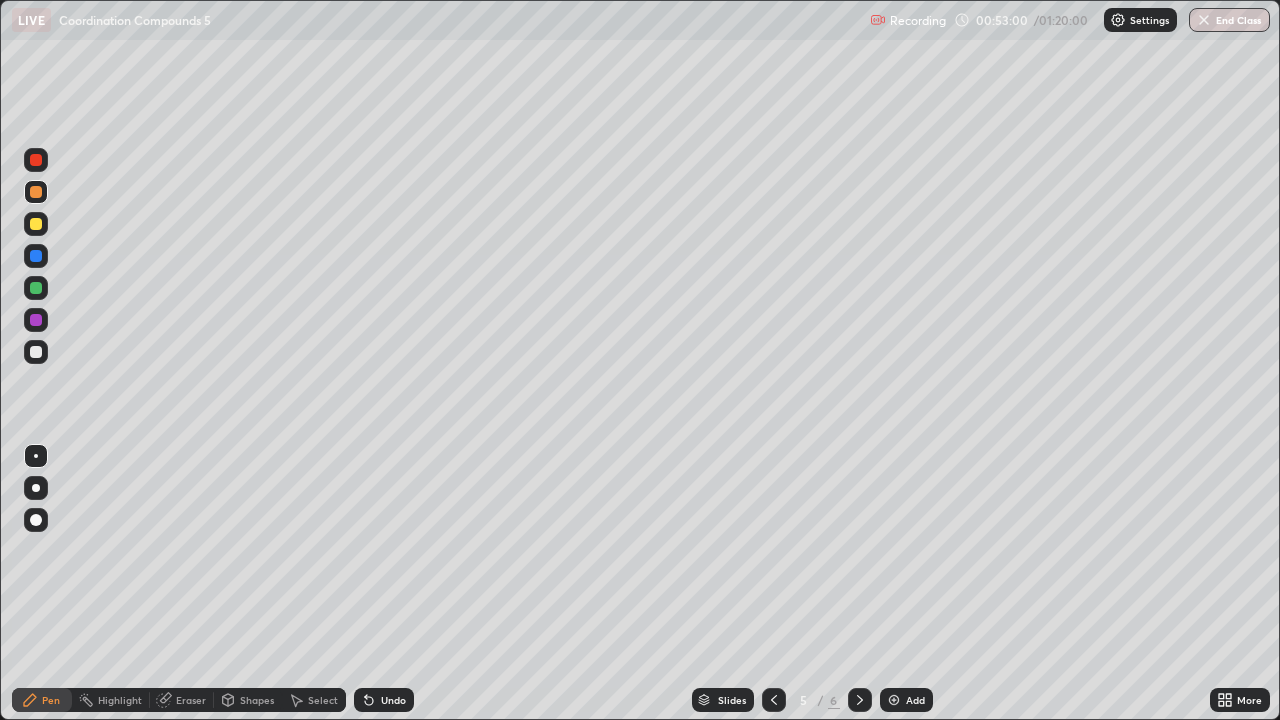 click at bounding box center (36, 192) 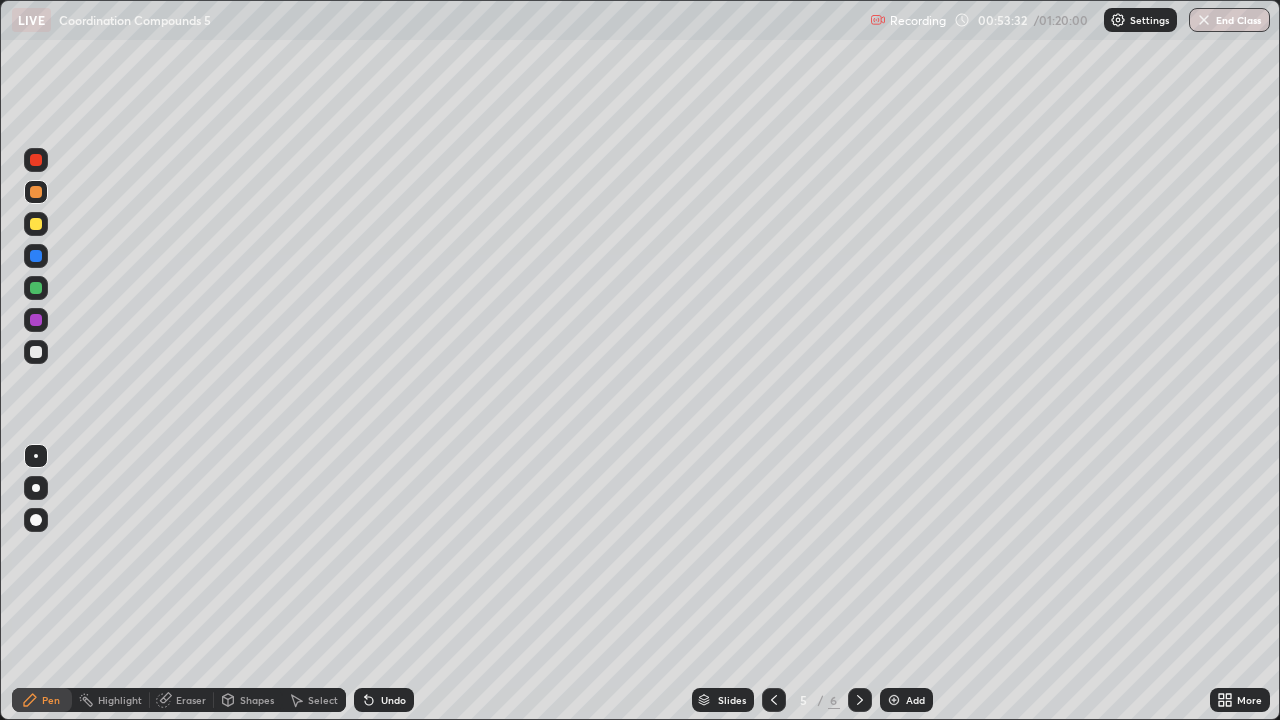 click at bounding box center [36, 224] 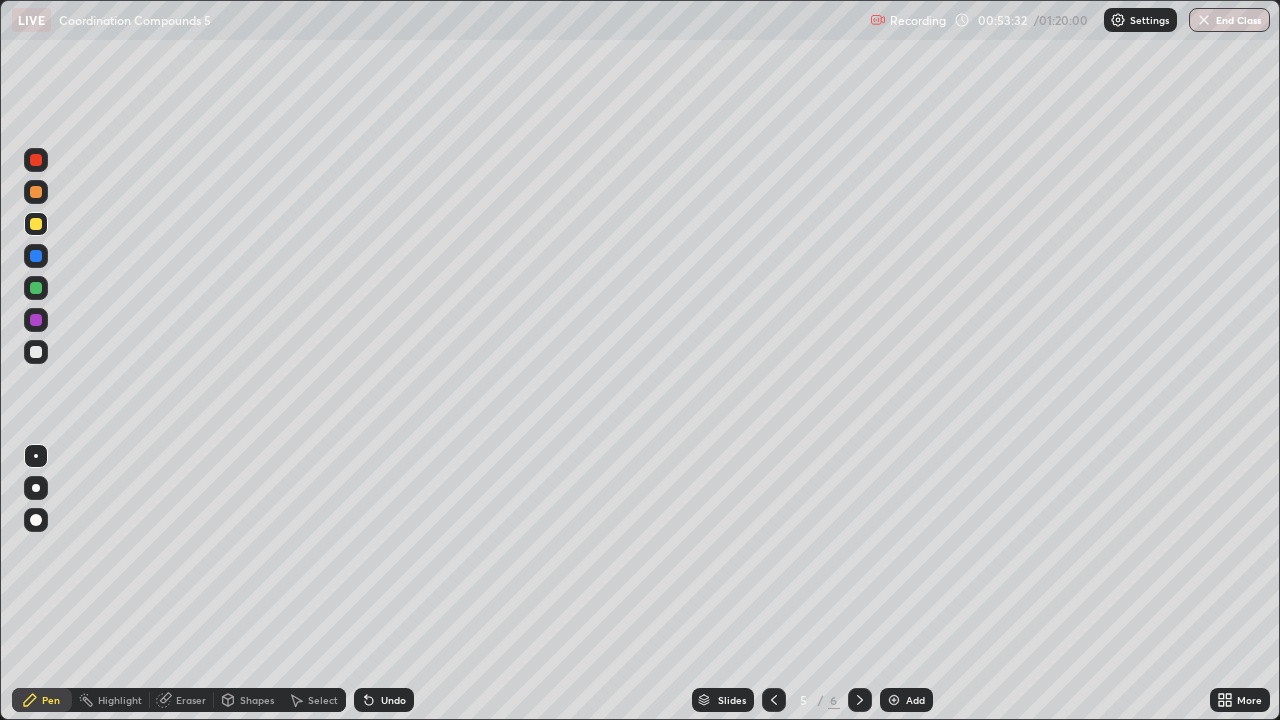 click at bounding box center (36, 224) 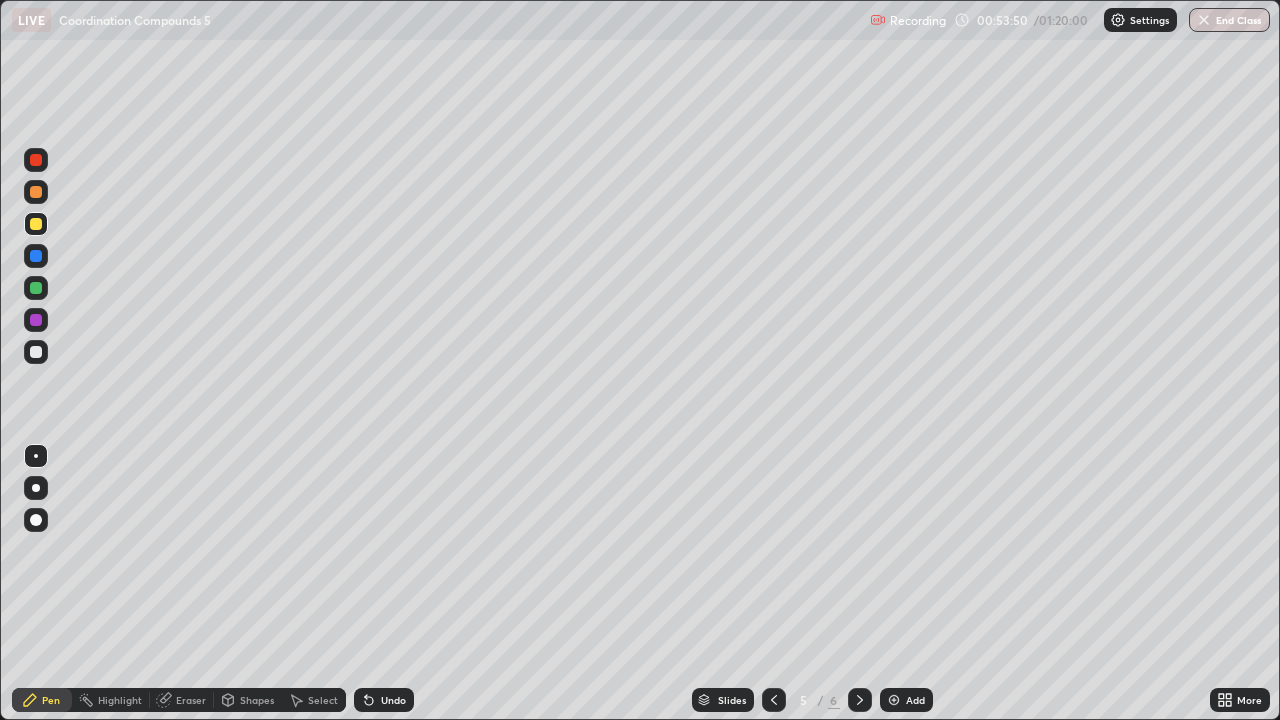 click at bounding box center [36, 192] 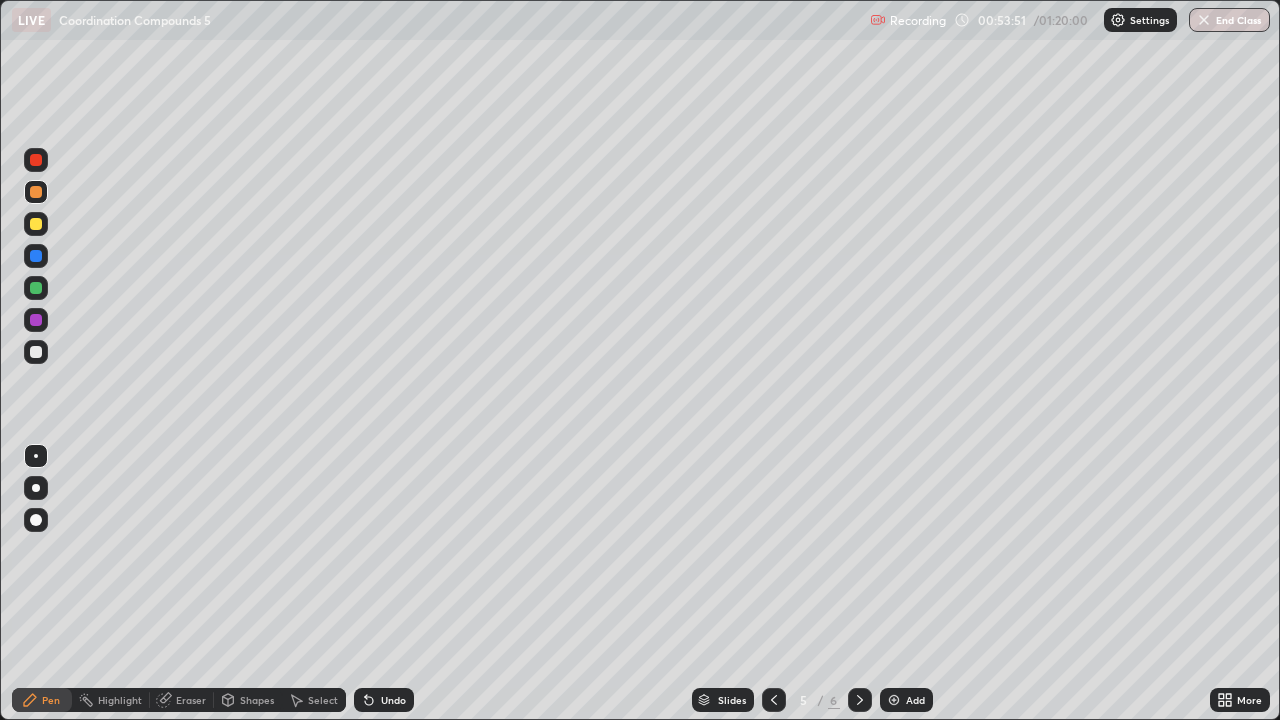 click at bounding box center [36, 192] 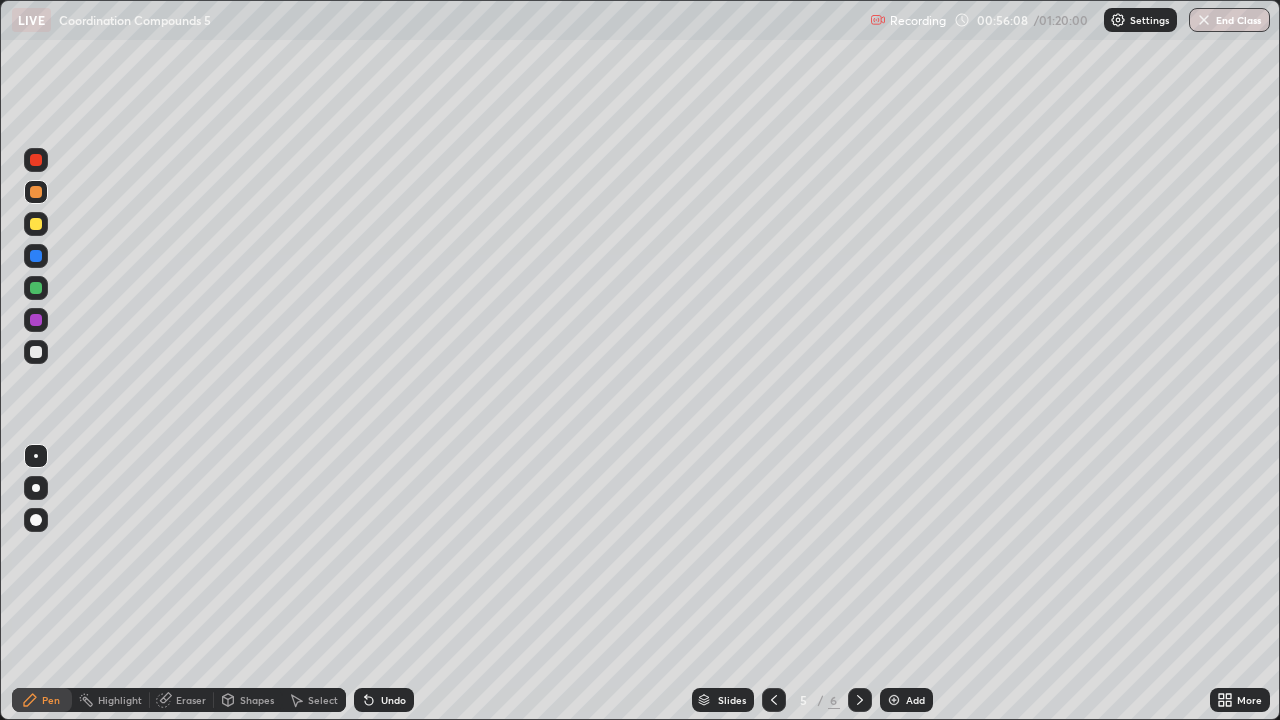 click on "Eraser" at bounding box center [191, 700] 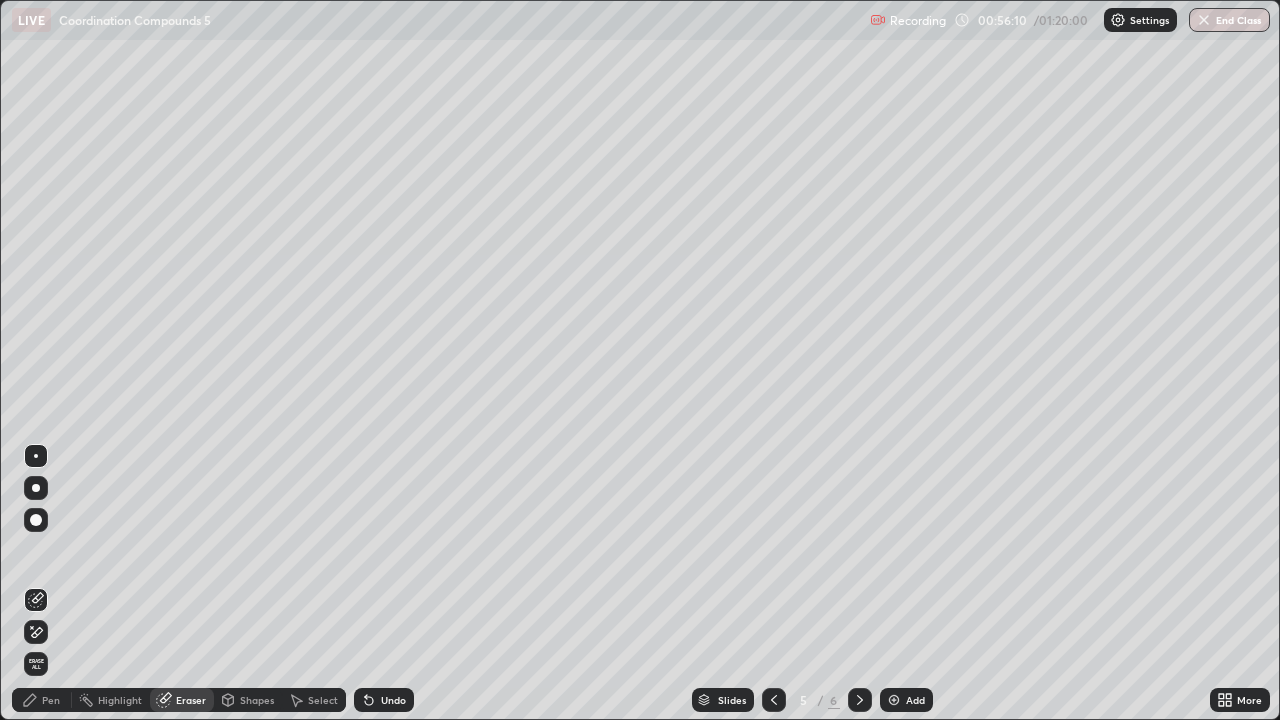 click on "Pen" at bounding box center [42, 700] 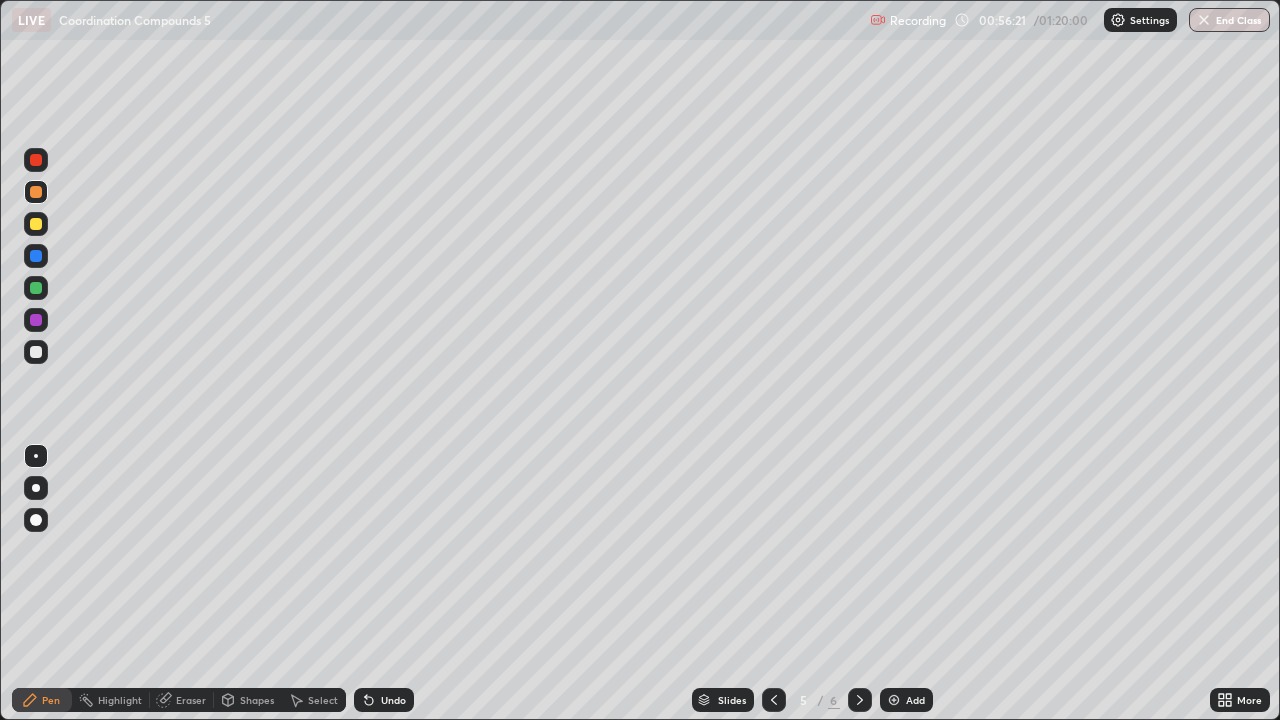 click on "Eraser" at bounding box center (191, 700) 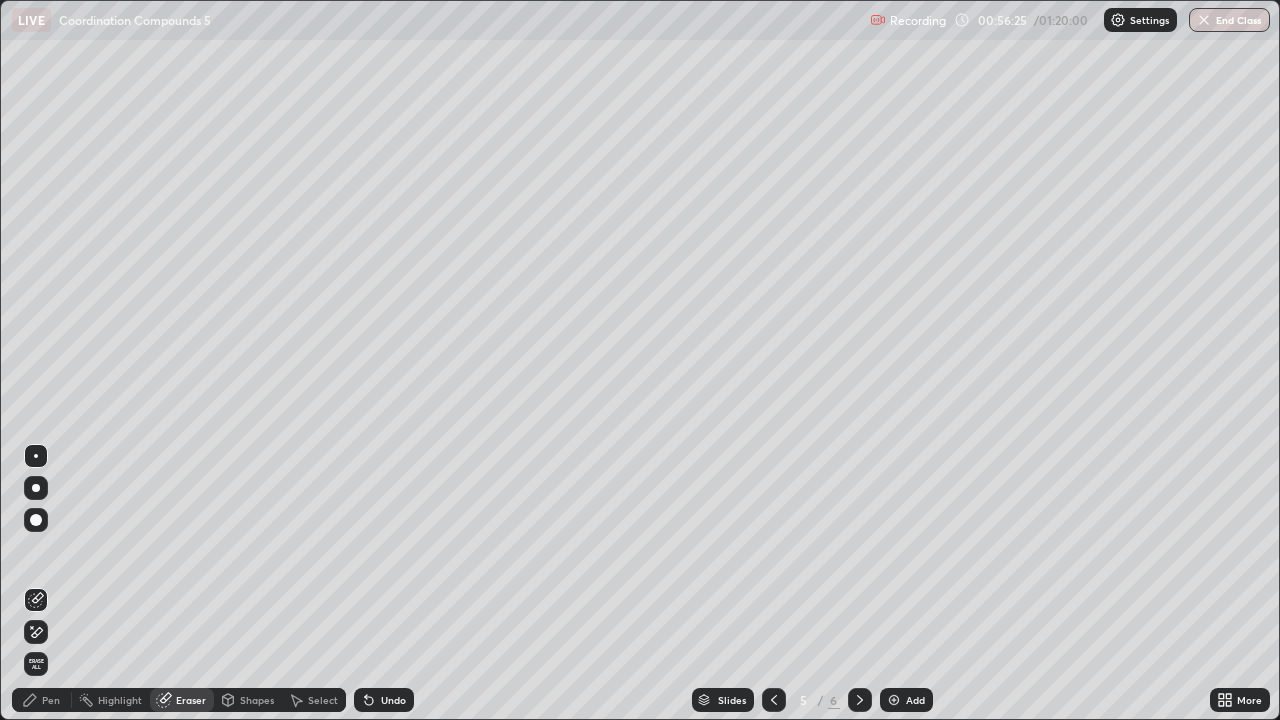 click on "Pen" at bounding box center [42, 700] 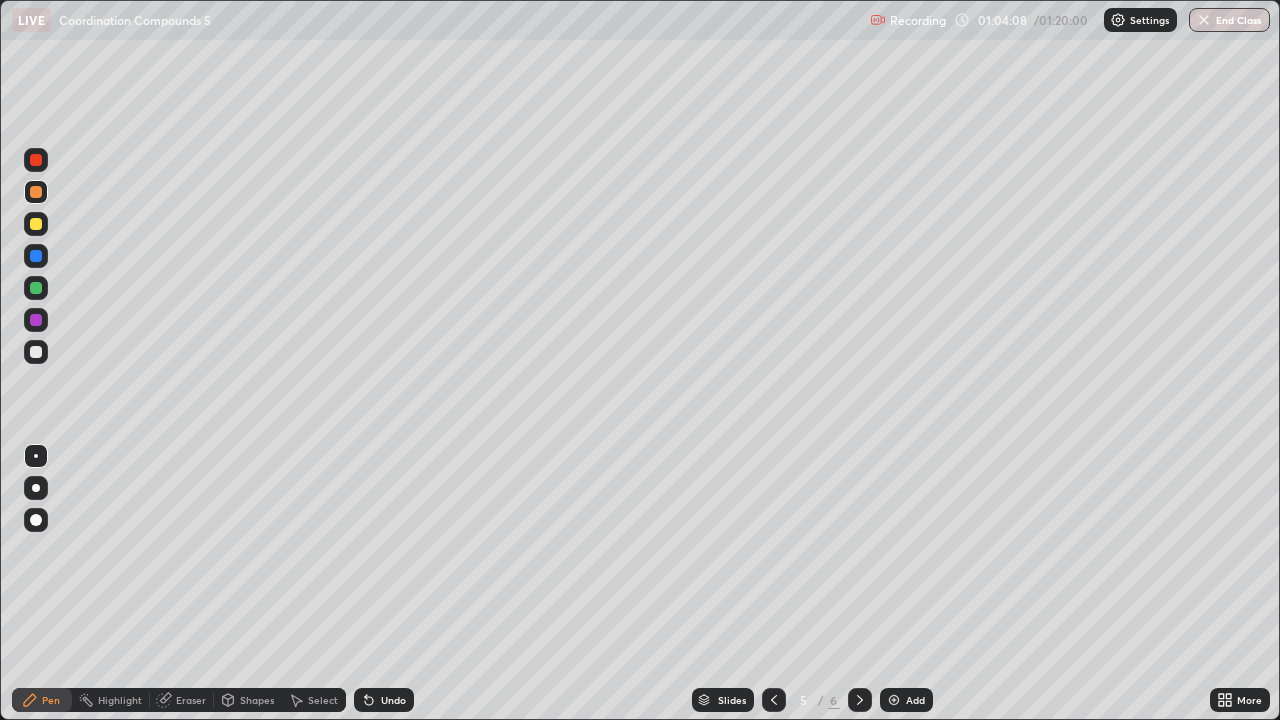 click at bounding box center (894, 700) 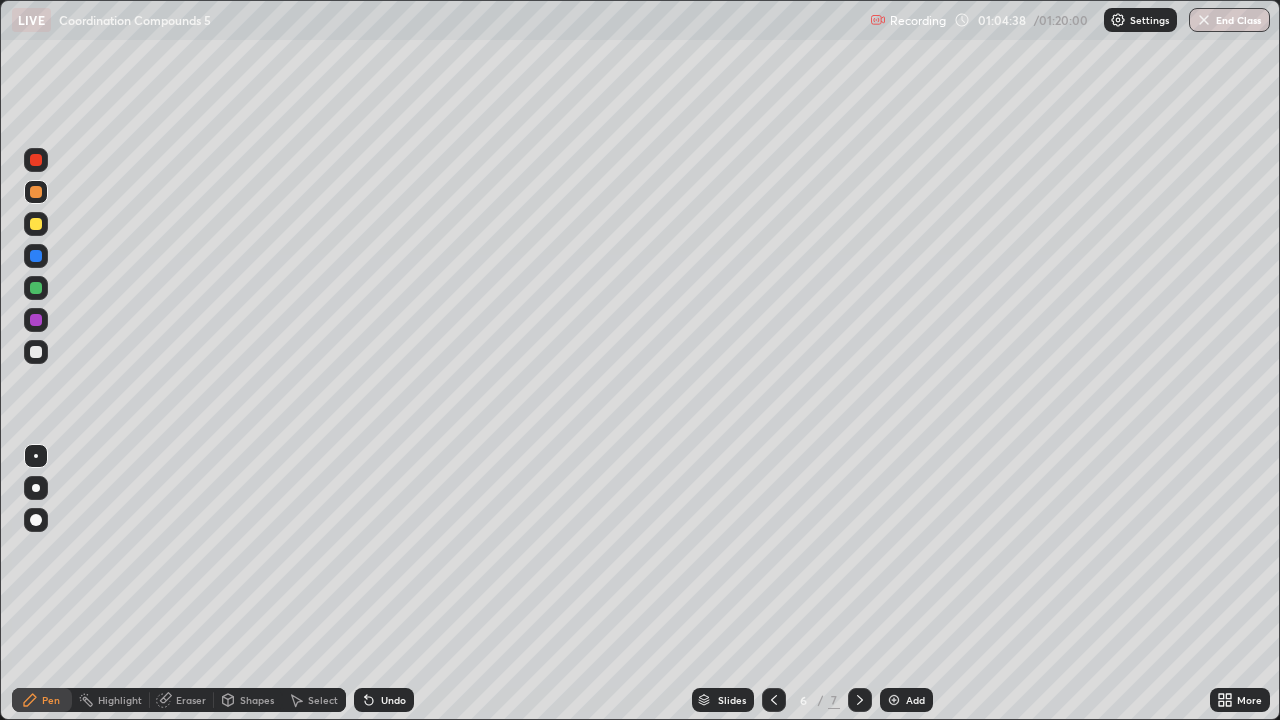 click at bounding box center (36, 224) 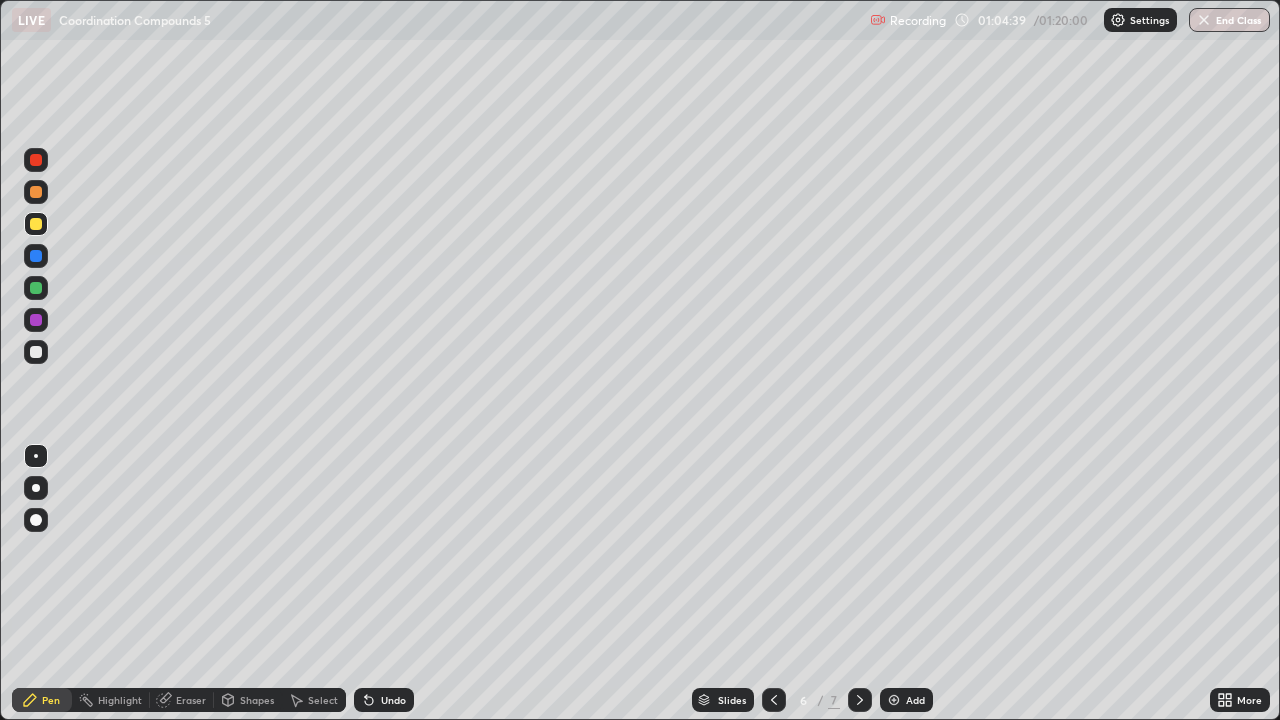 click at bounding box center (36, 224) 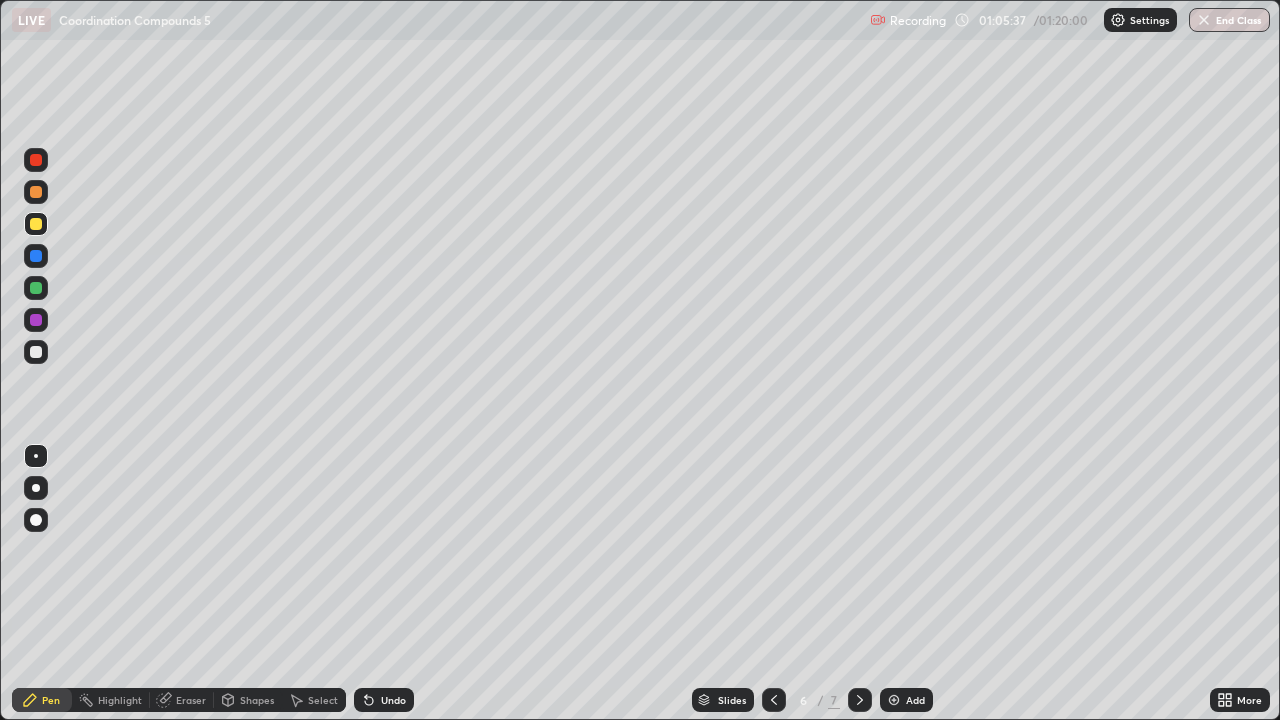 click at bounding box center [36, 192] 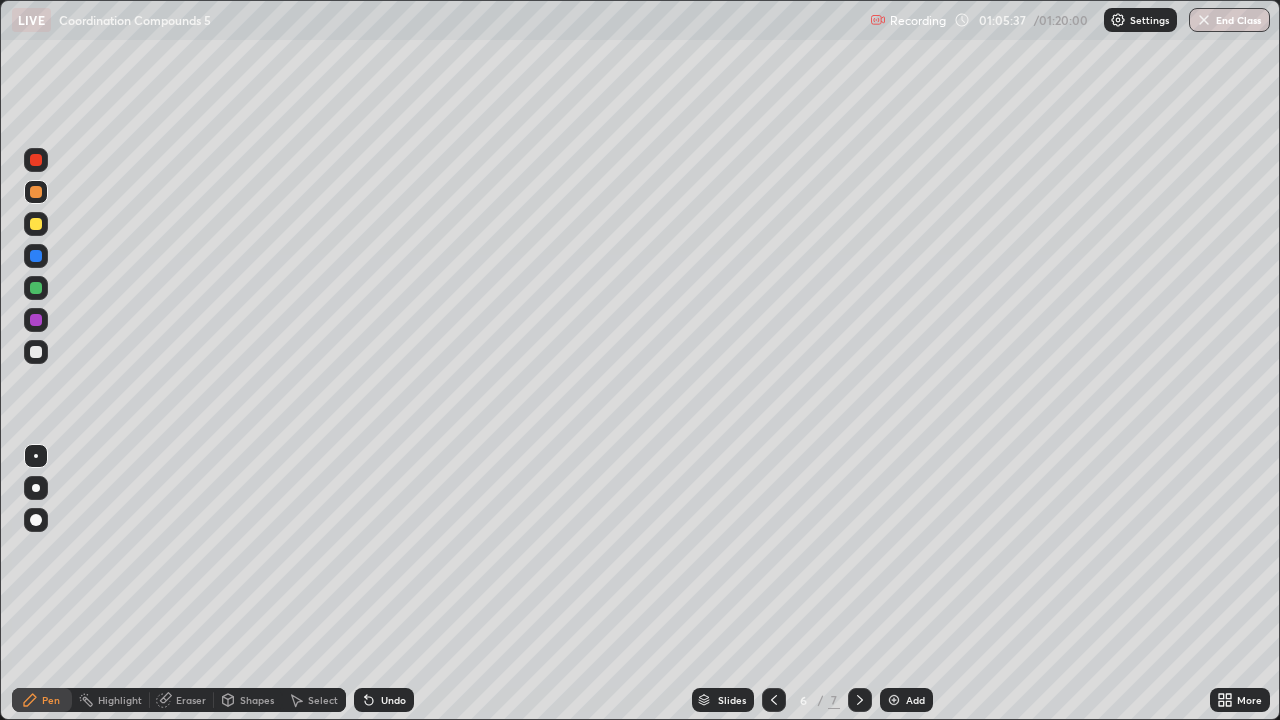 click at bounding box center (36, 192) 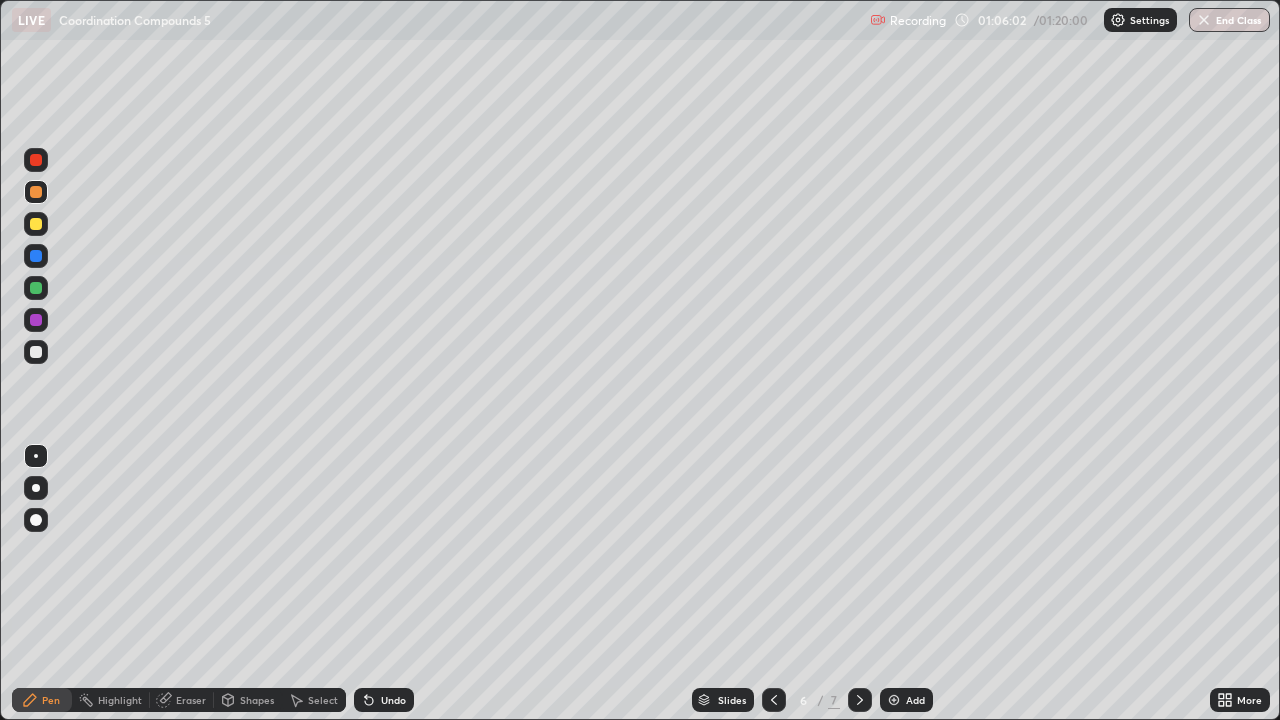click on "Eraser" at bounding box center (191, 700) 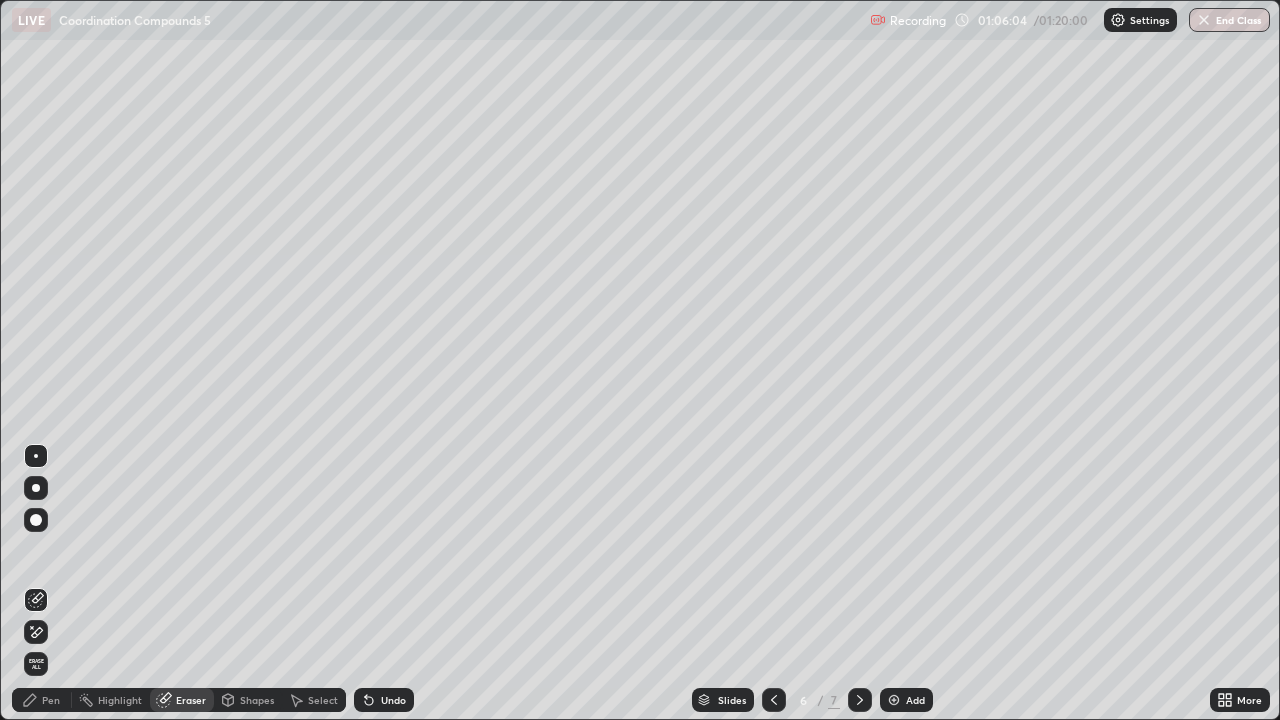 click on "Pen" at bounding box center (51, 700) 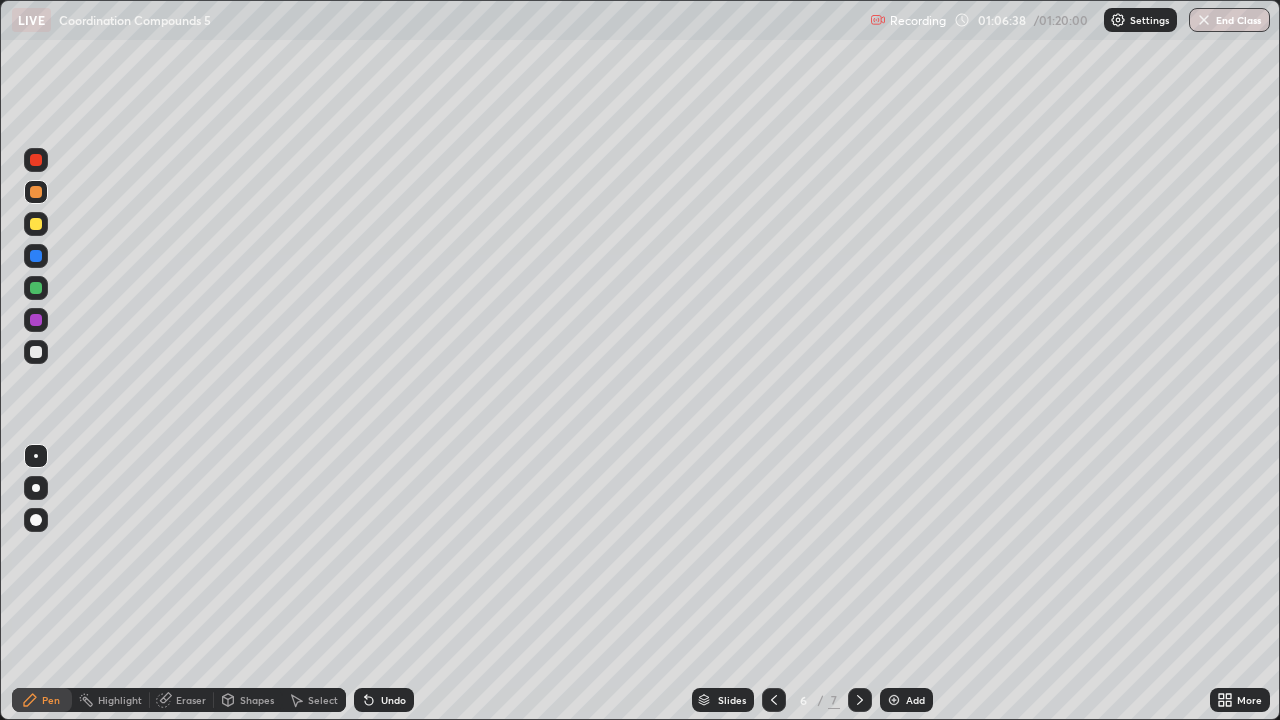 click at bounding box center [36, 224] 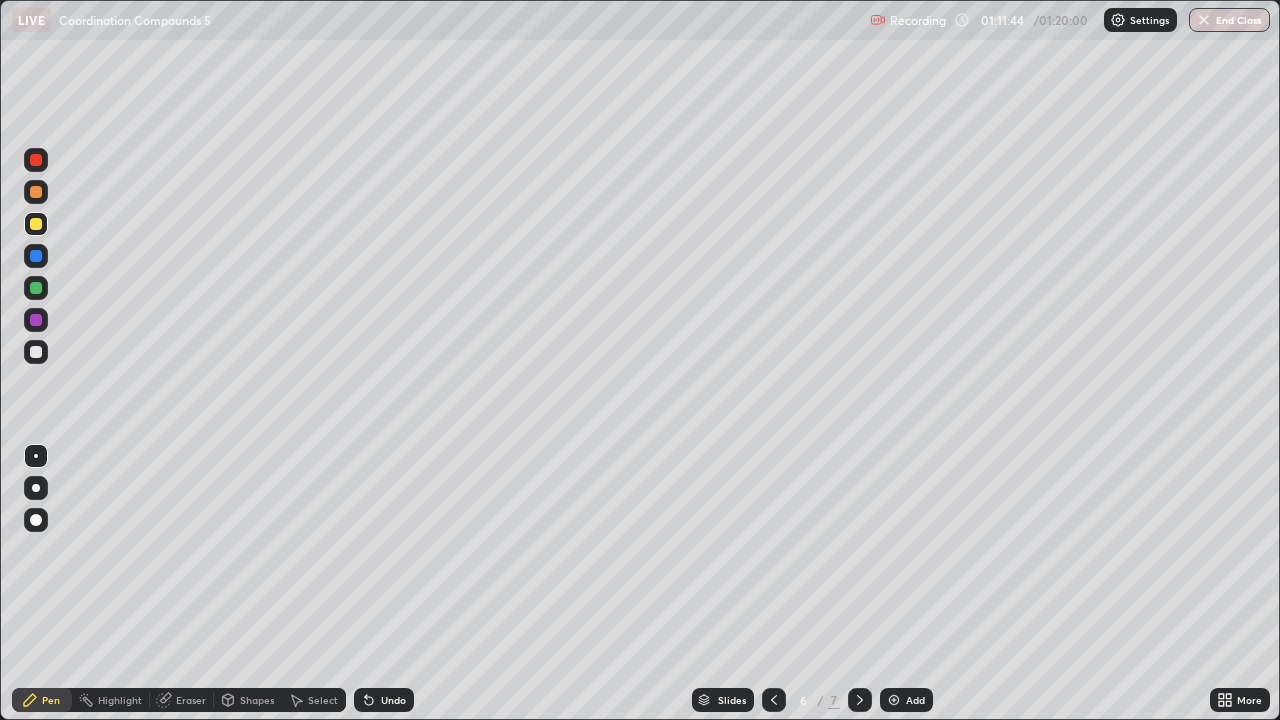 click at bounding box center [36, 288] 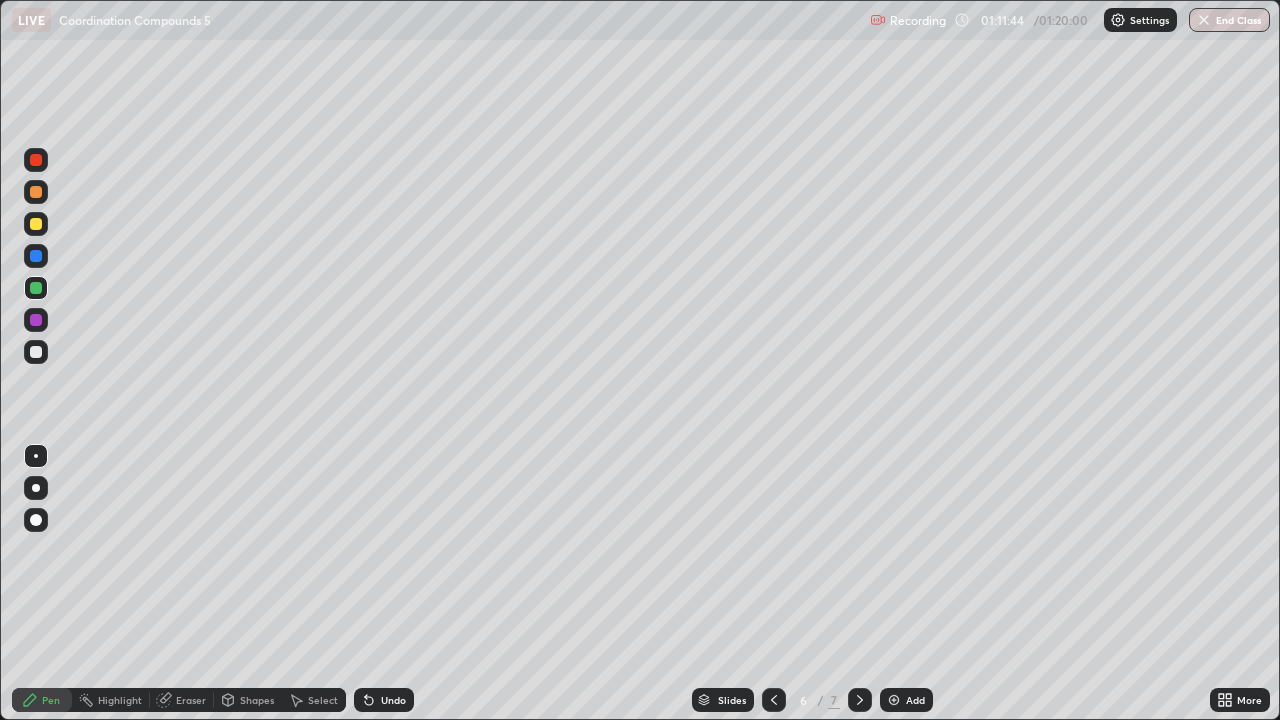 click at bounding box center (36, 288) 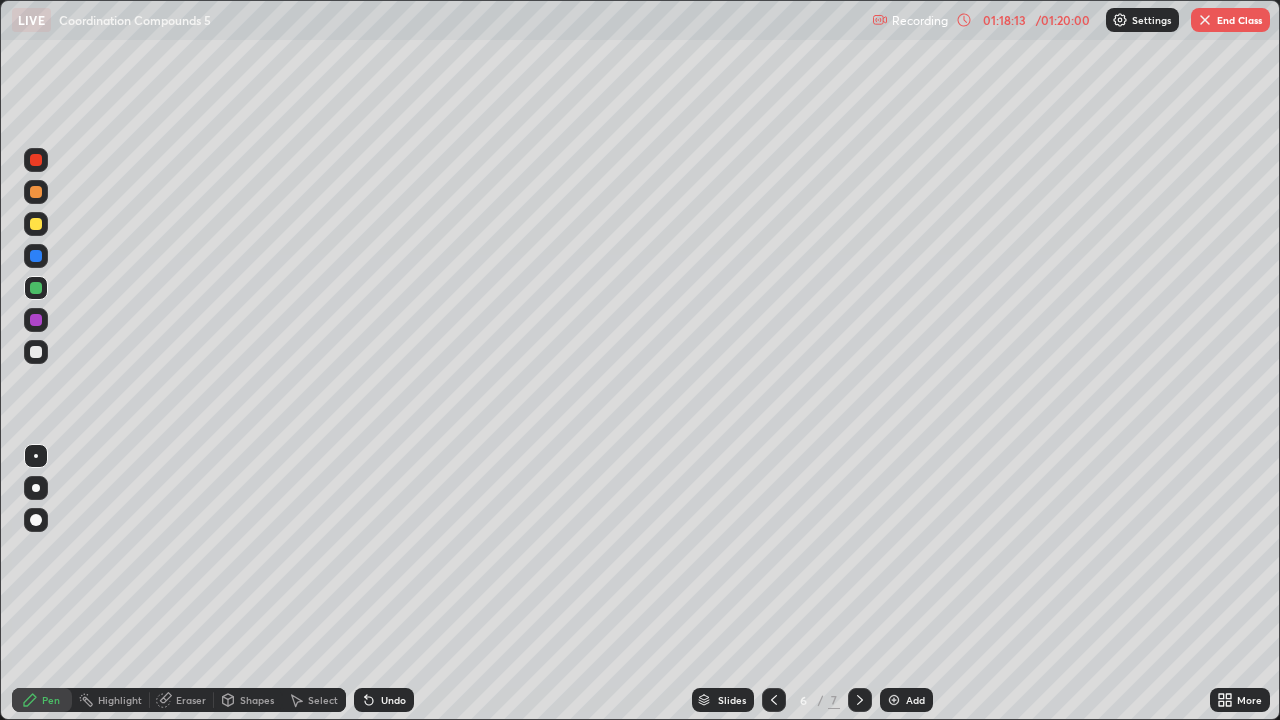 click on "End Class" at bounding box center [1230, 20] 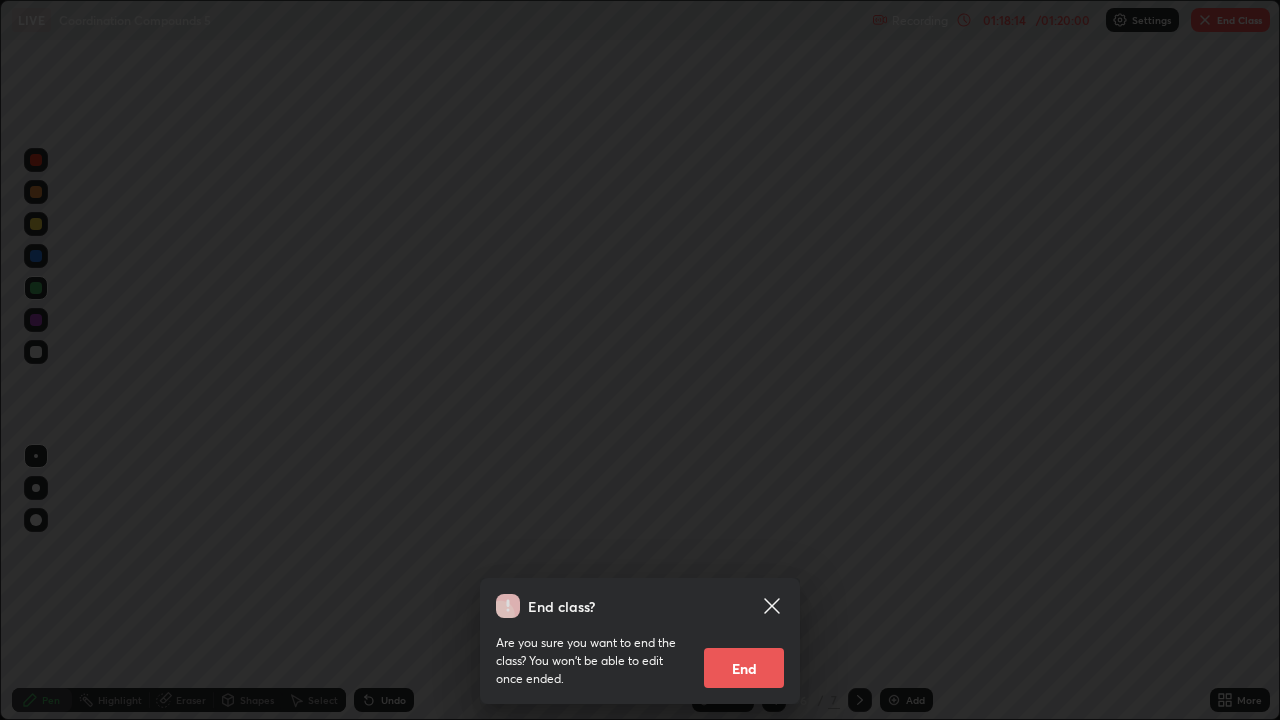 click on "End" at bounding box center (744, 668) 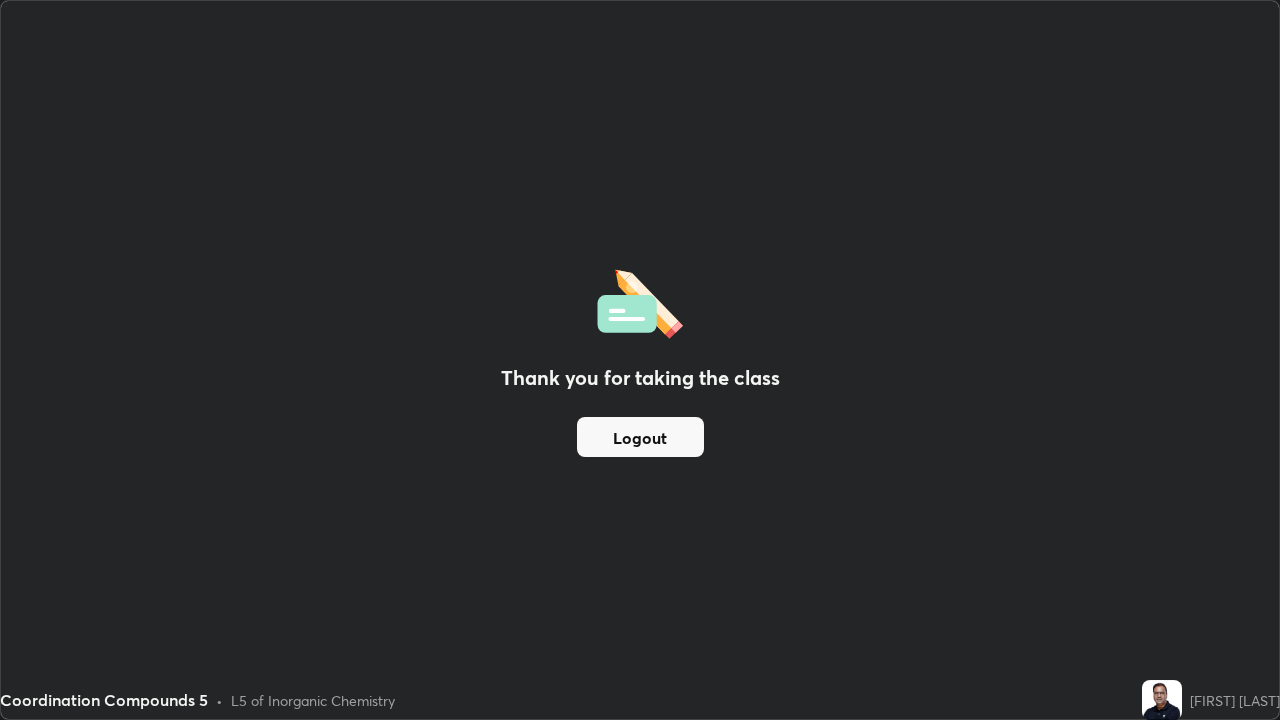 click on "Logout" at bounding box center (640, 437) 